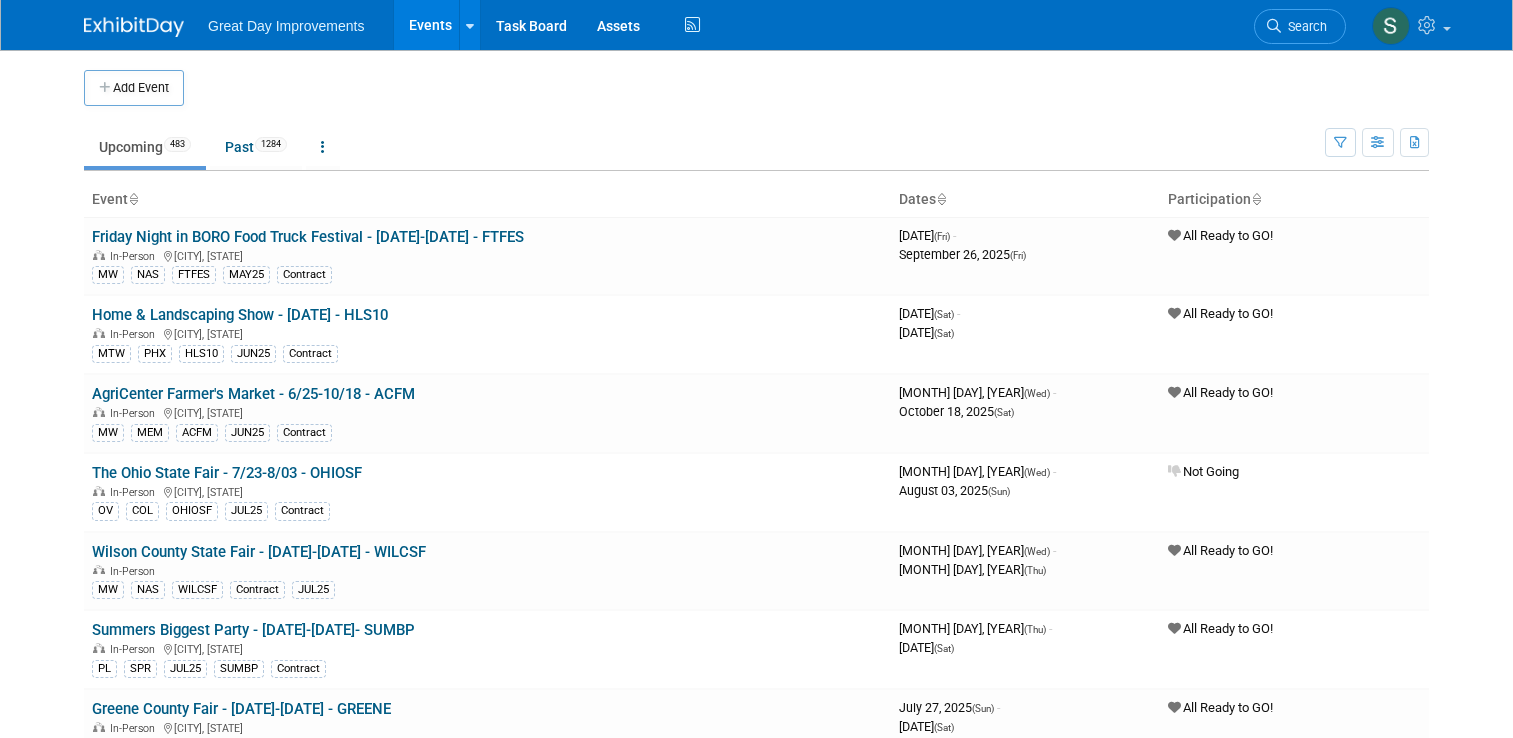 scroll, scrollTop: 0, scrollLeft: 0, axis: both 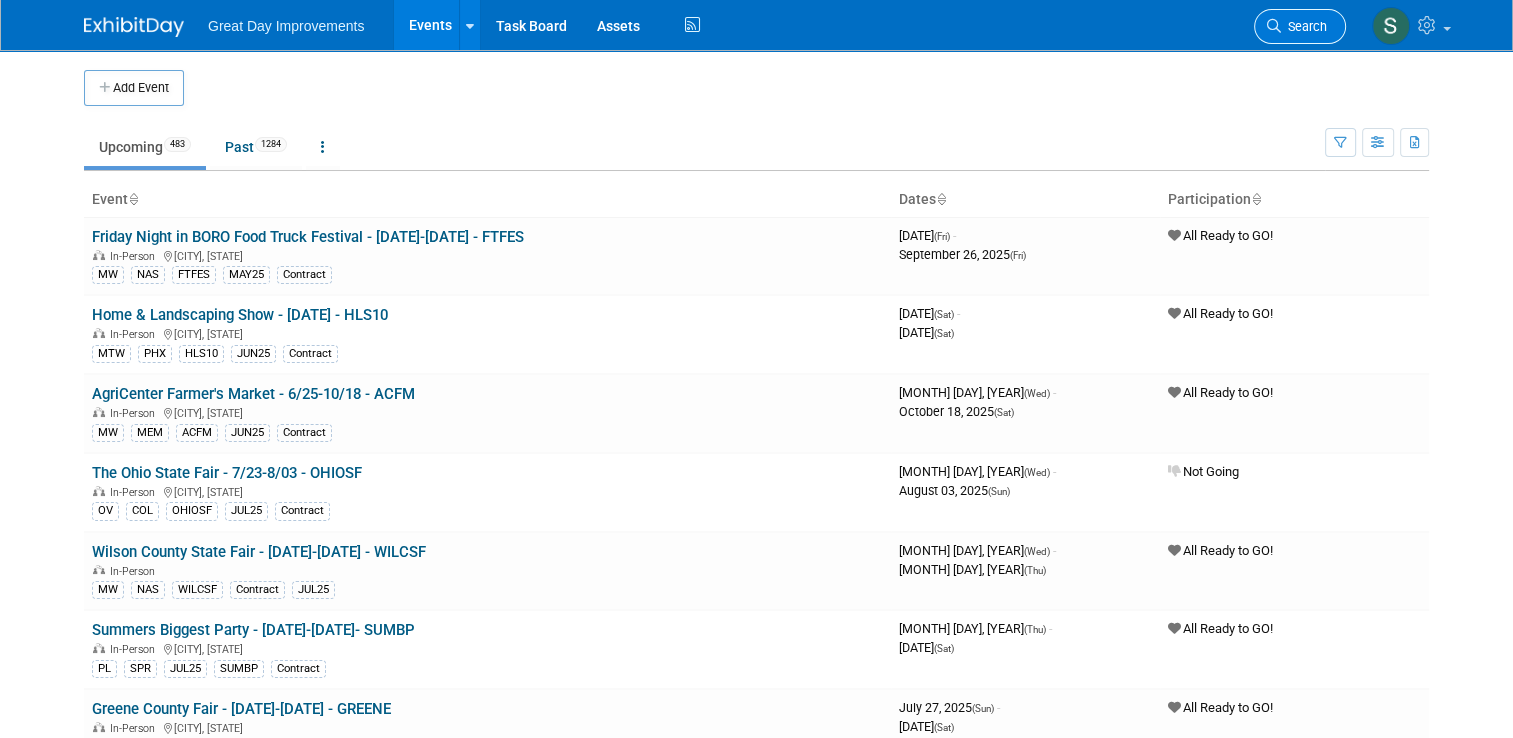 click on "Search" at bounding box center [1300, 26] 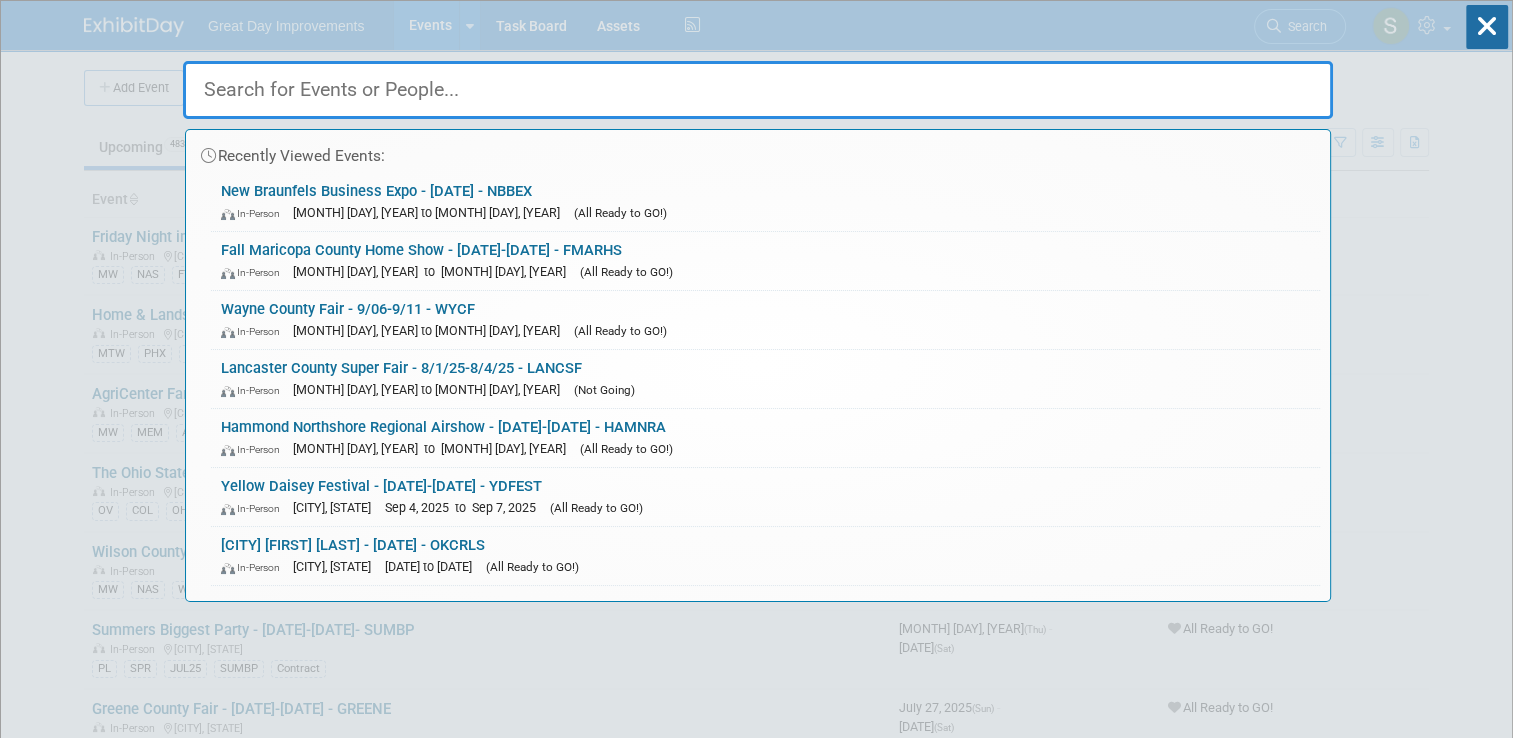 click at bounding box center [758, 90] 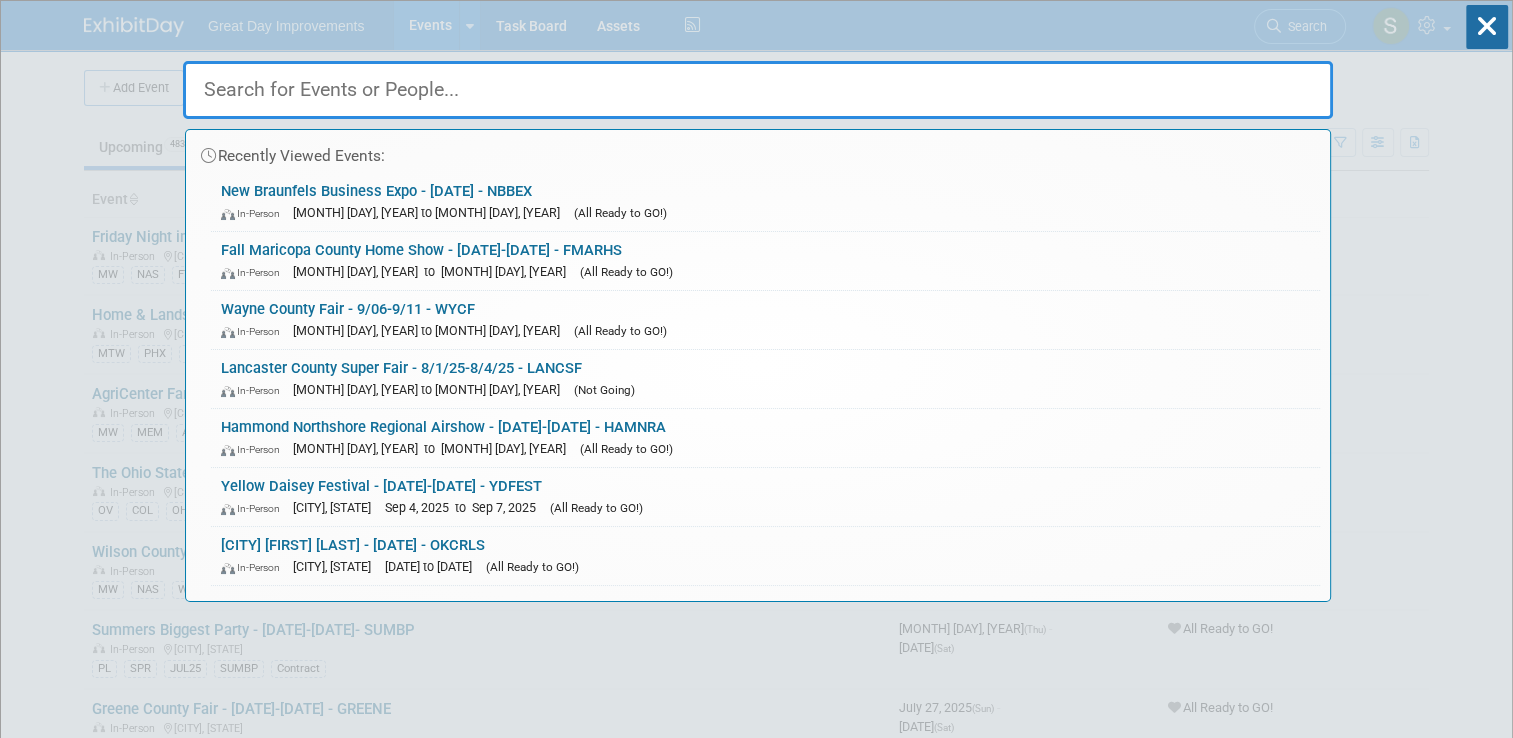 paste on "2nd Street Festival" 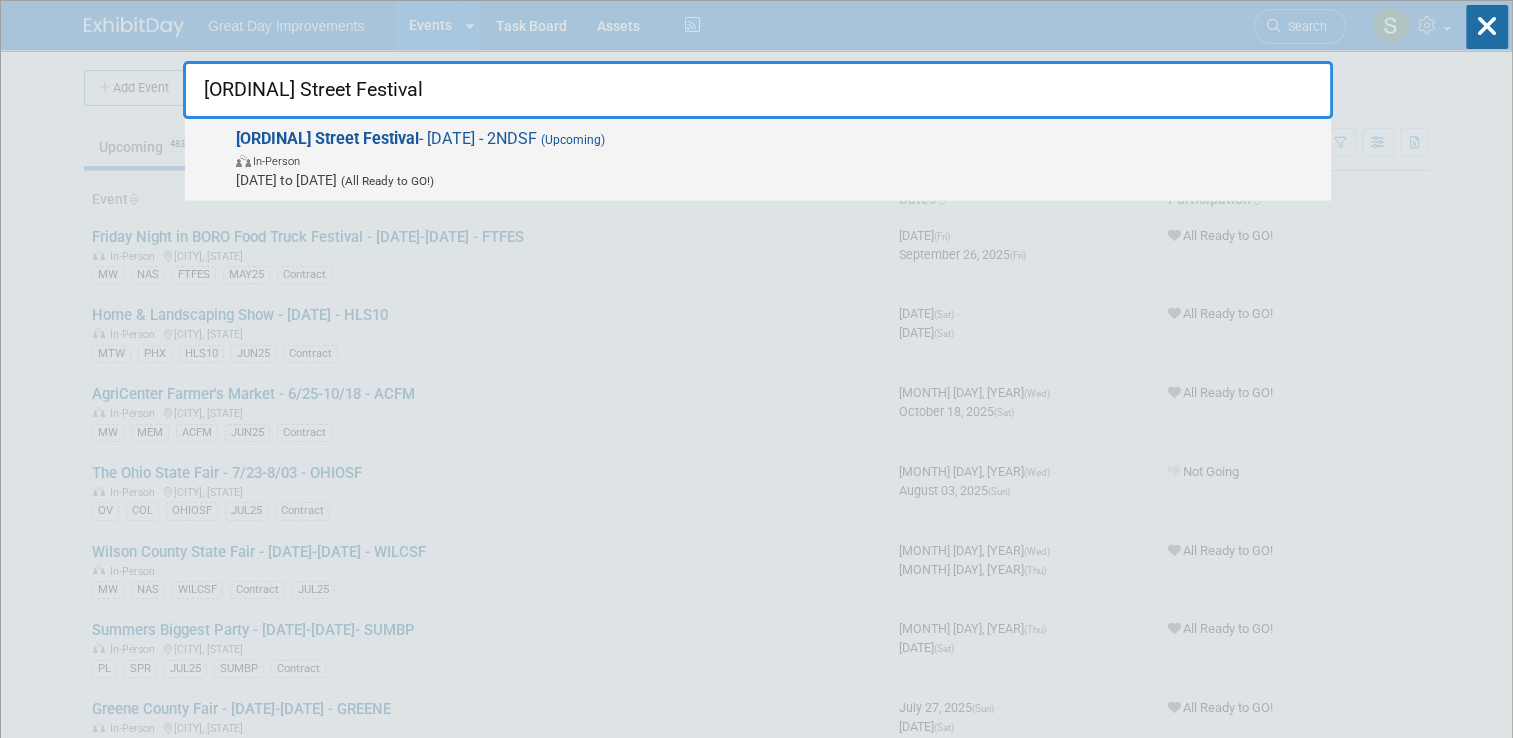 type on "2nd Street Festival" 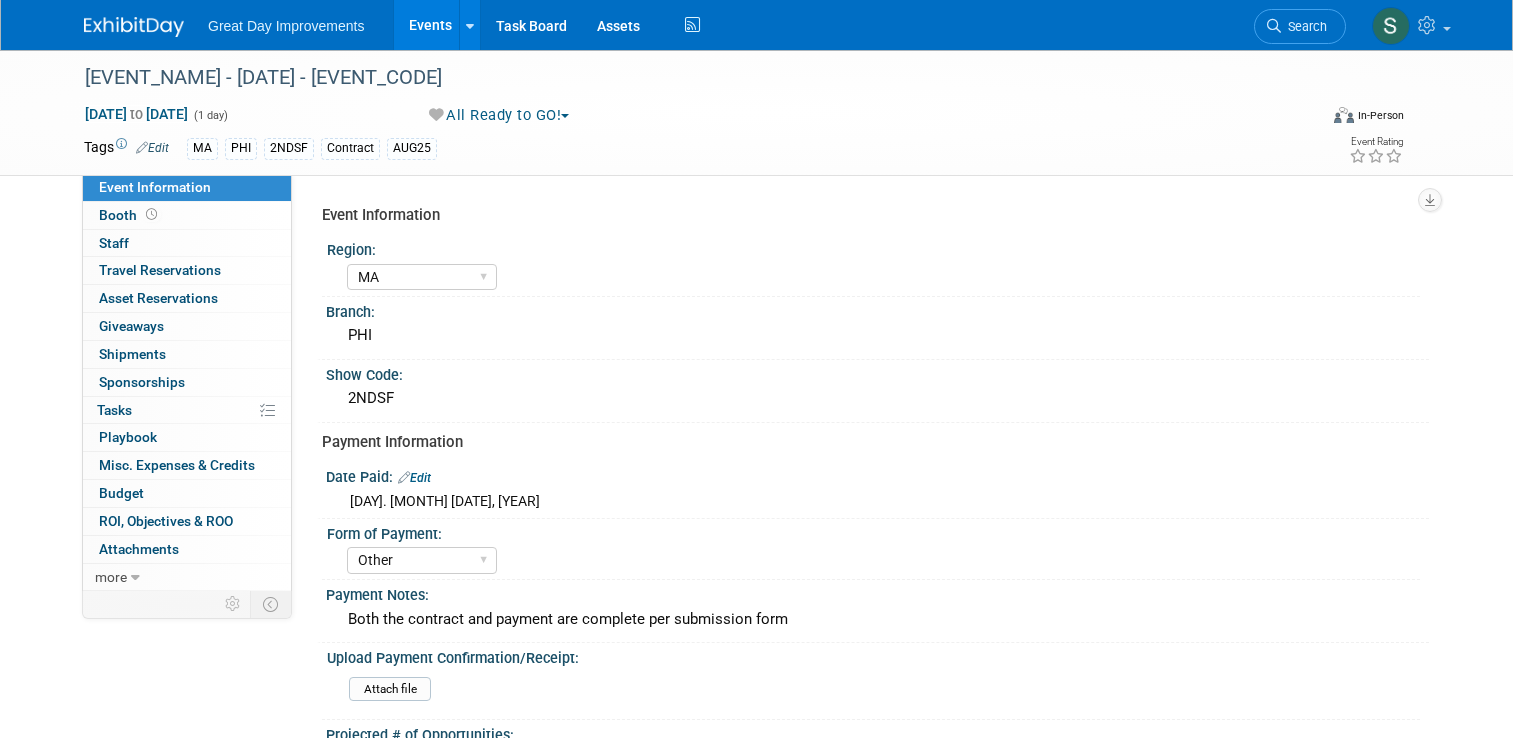 select on "MA" 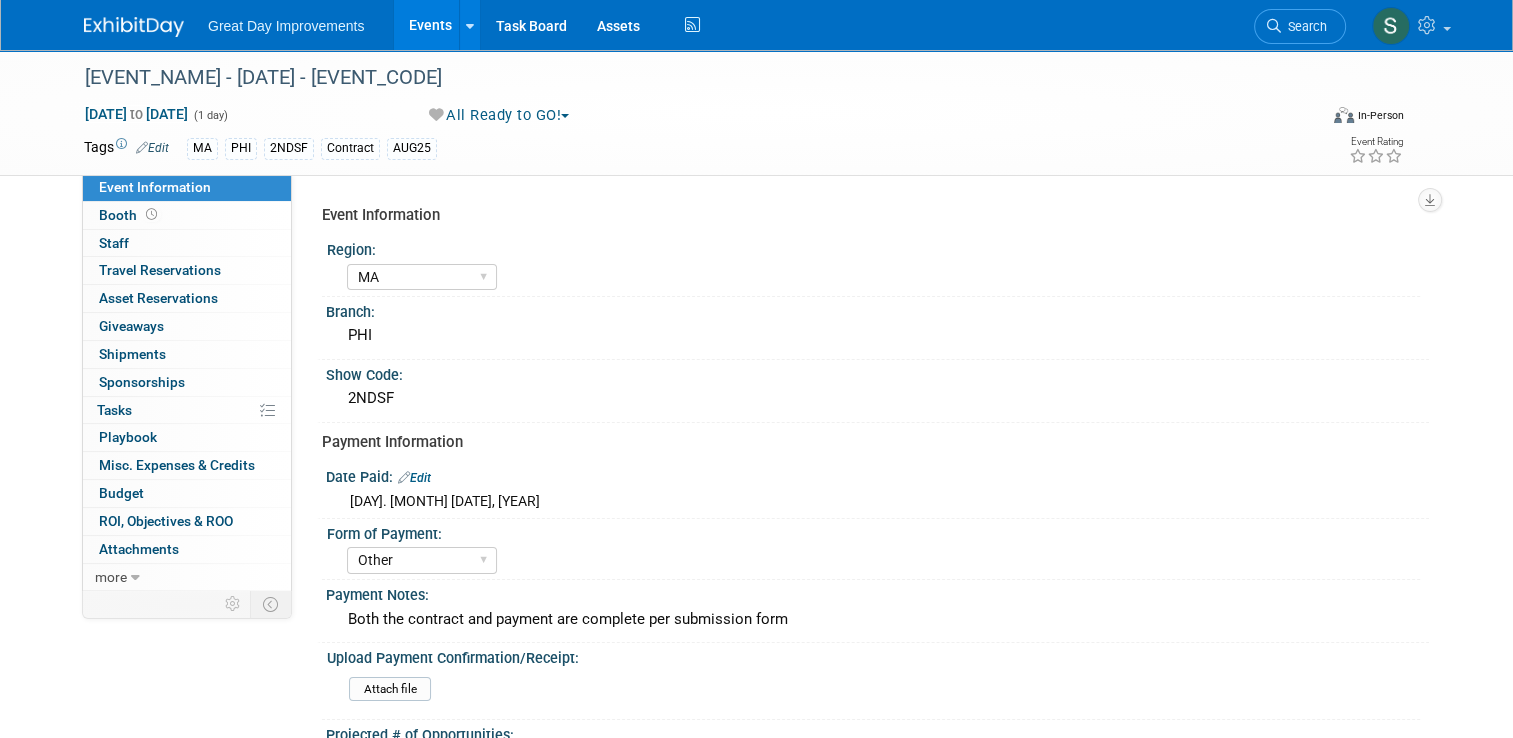 scroll, scrollTop: 0, scrollLeft: 0, axis: both 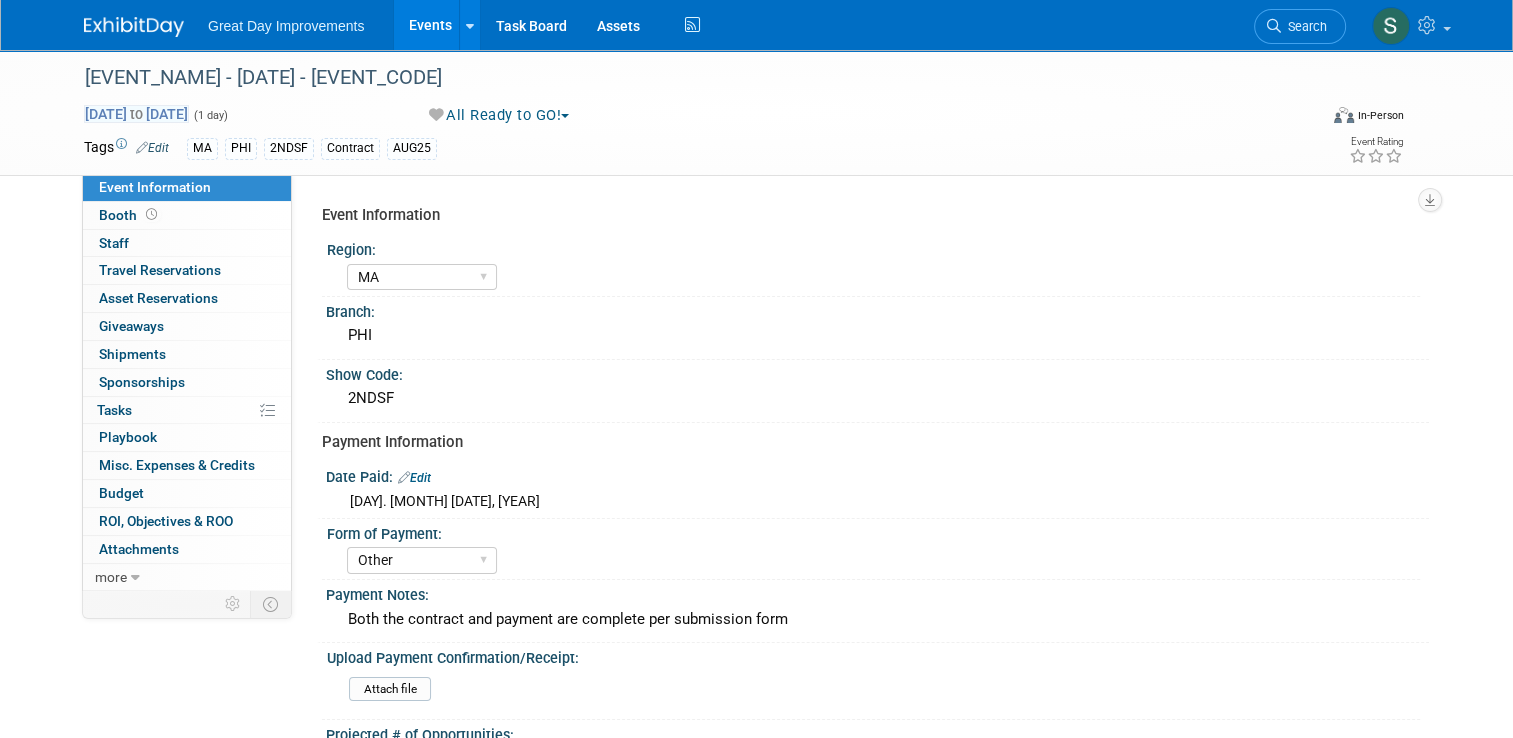 click on "Aug 2, 2025  to  Aug 2, 2025" at bounding box center (136, 114) 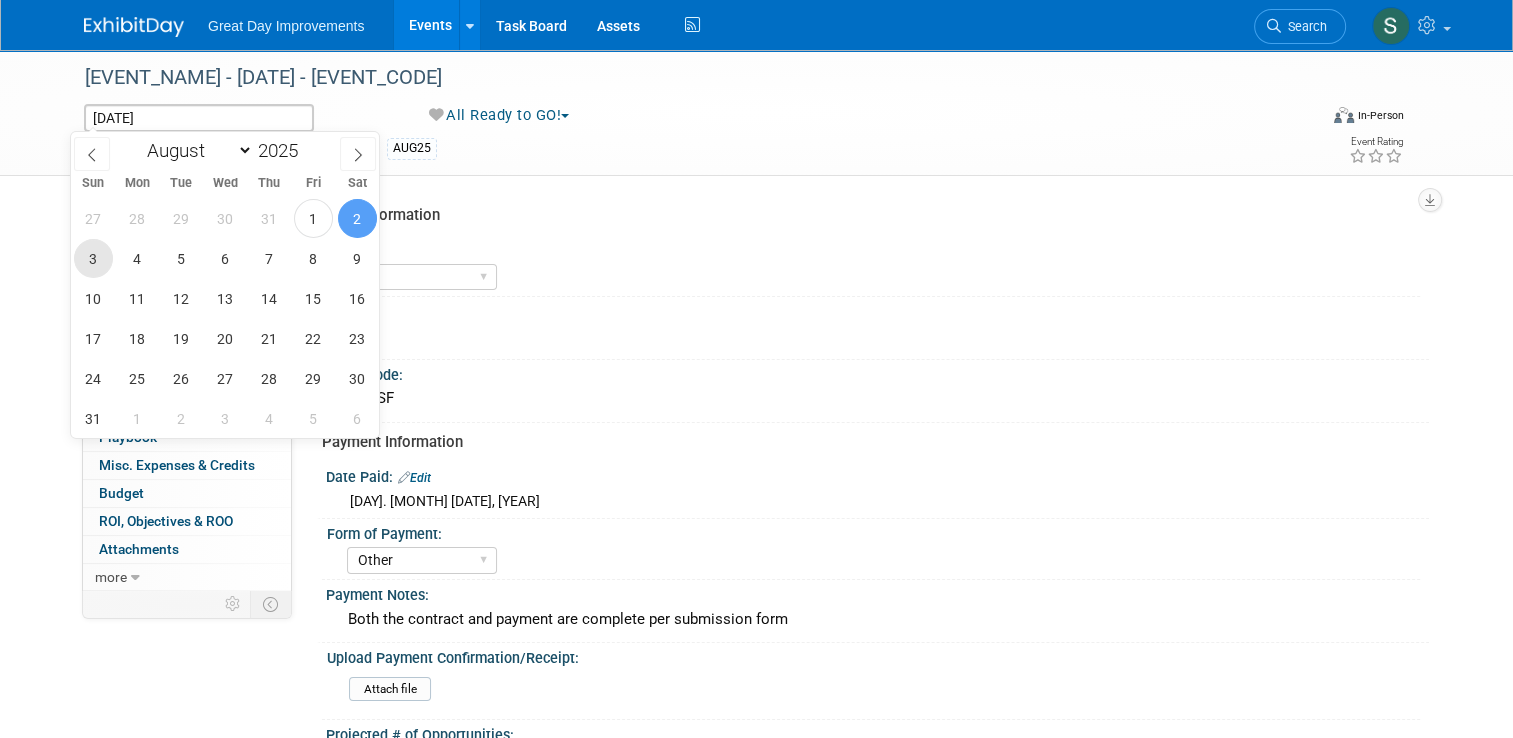 click on "3" at bounding box center (93, 258) 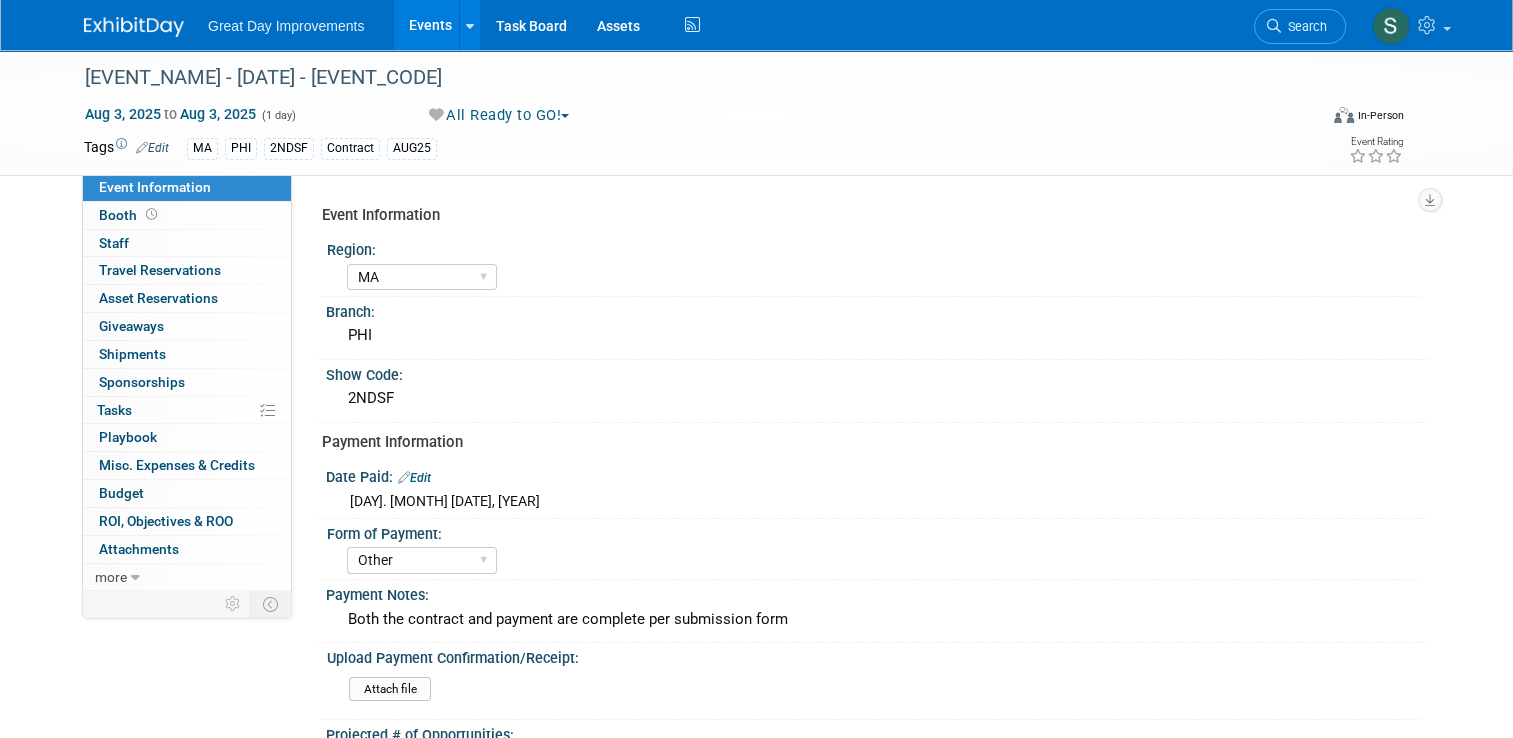 click on "GC
MA
MW
MTW
NE
NEW
OV
PL
PNW
SA
SE
SC
UMW
FL" at bounding box center [883, 275] 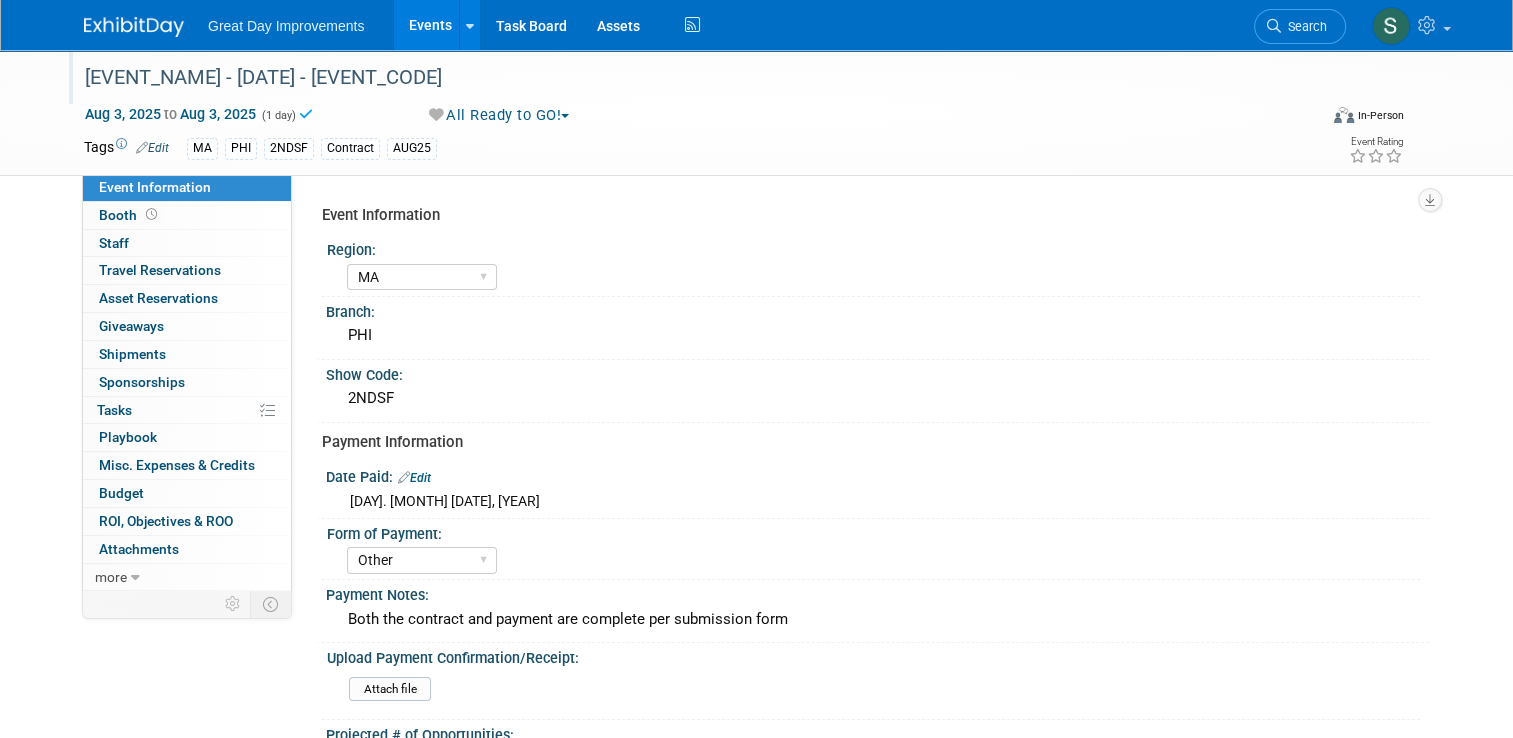 click on "2nd Street Festival - 8/2/25 - 2NDSF" at bounding box center (685, 78) 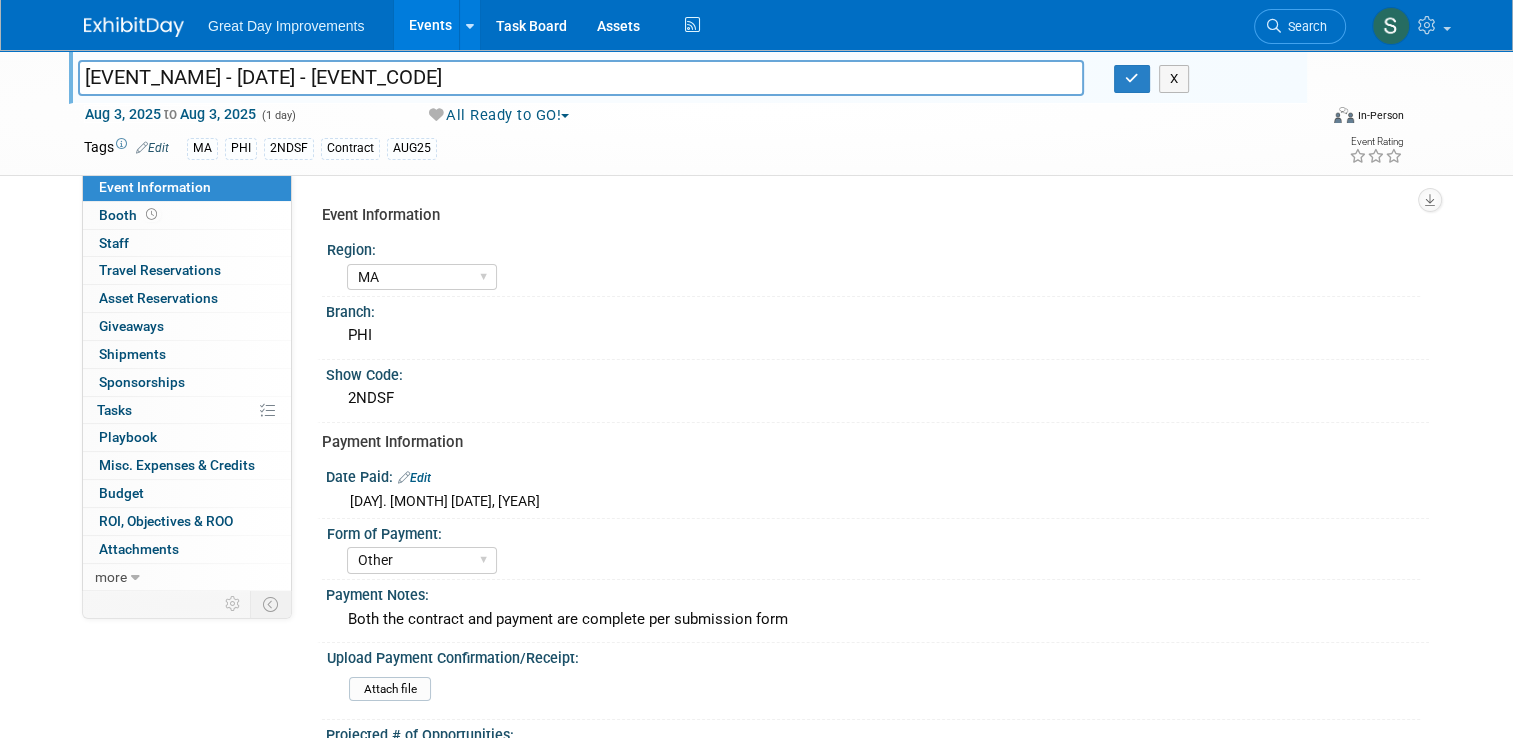 click on "2nd Street Festival - 8/2/25 - 2NDSF" at bounding box center [581, 77] 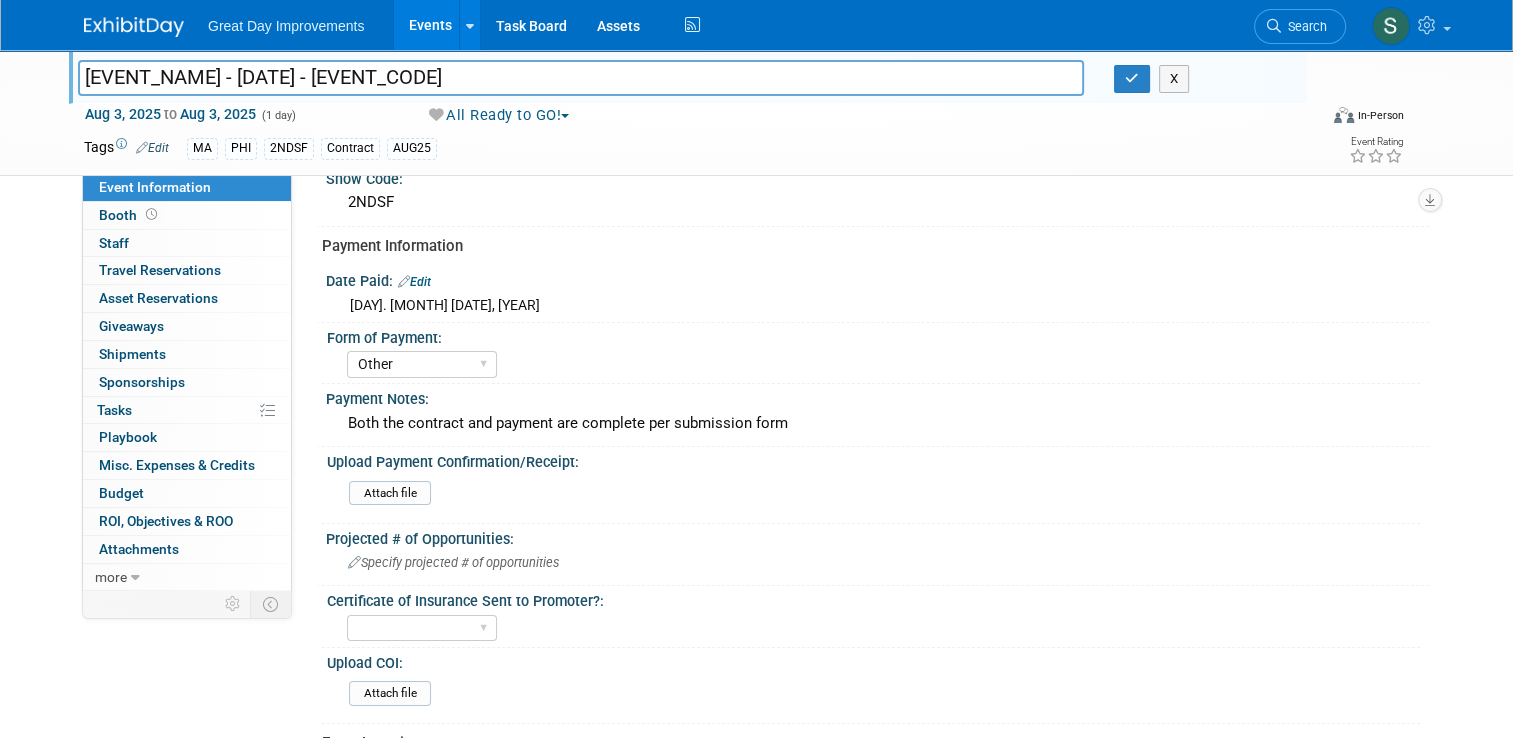 scroll, scrollTop: 645, scrollLeft: 0, axis: vertical 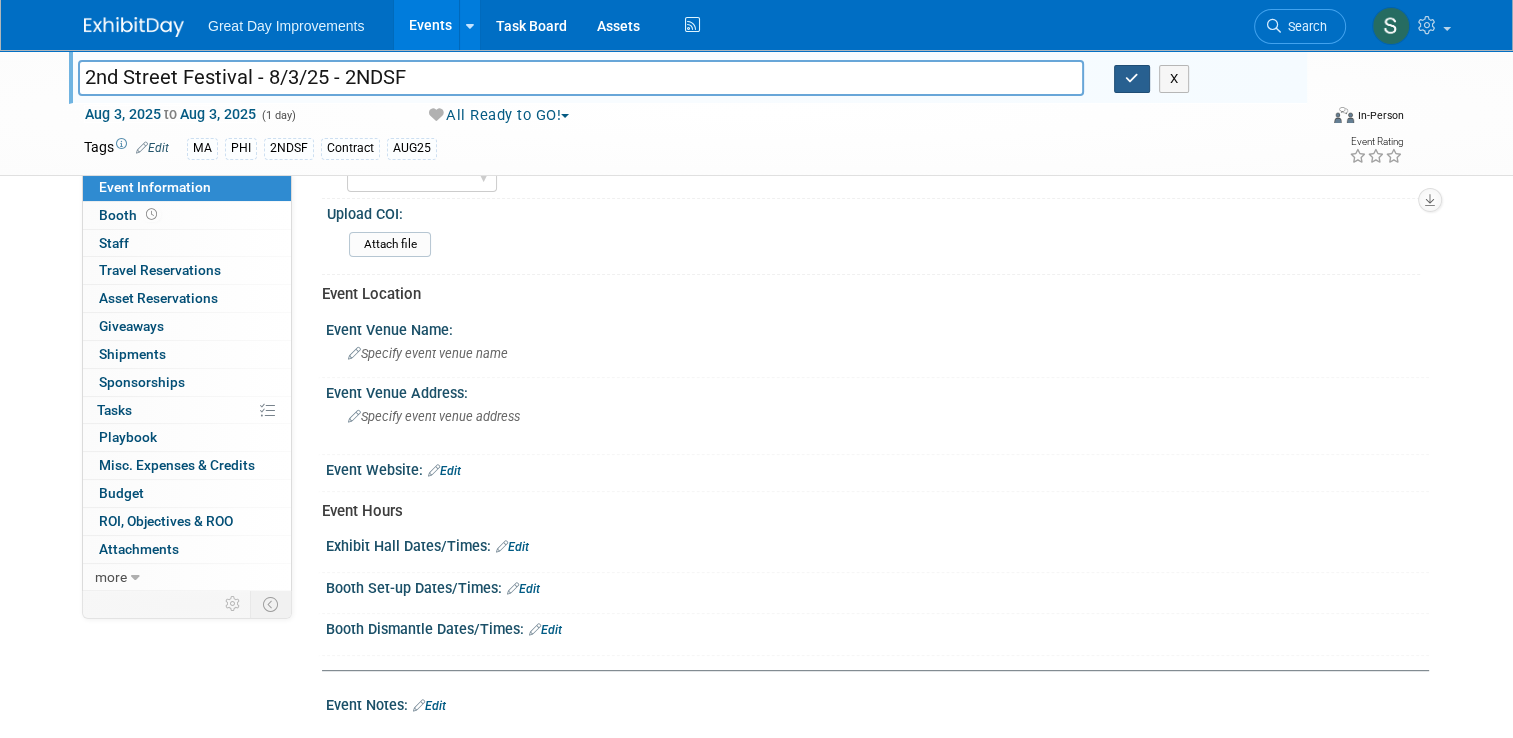 type on "2nd Street Festival - 8/3/25 - 2NDSF" 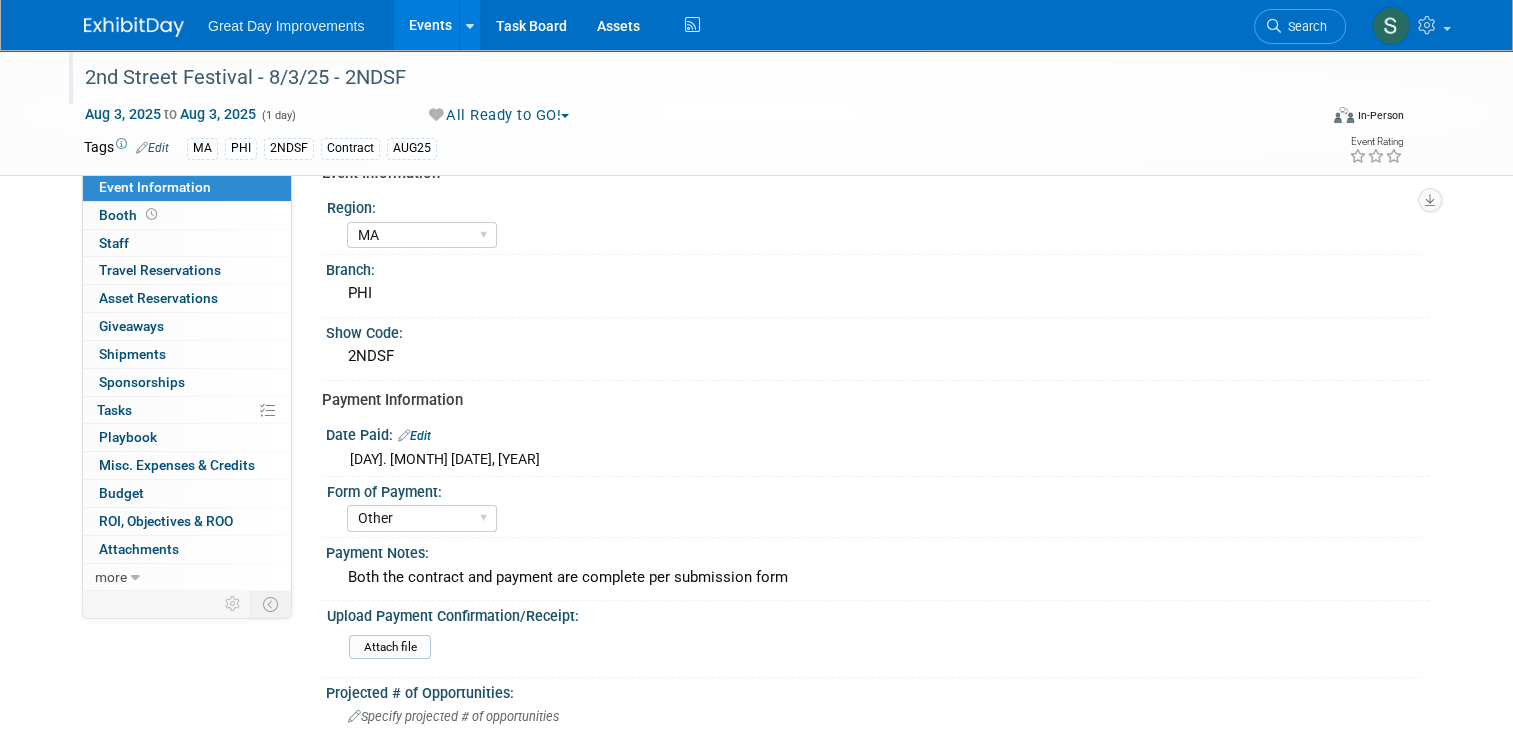 scroll, scrollTop: 0, scrollLeft: 0, axis: both 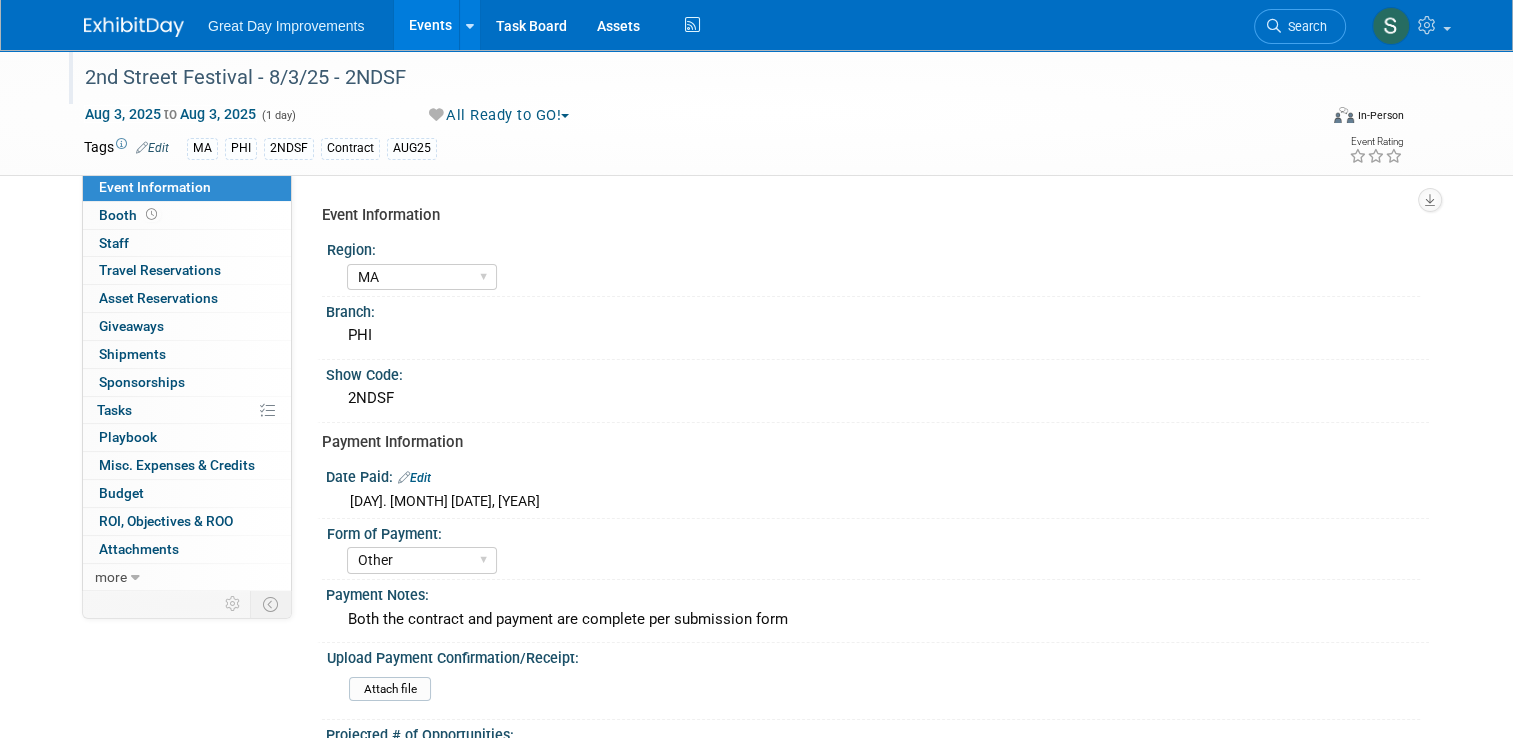 click at bounding box center (134, 27) 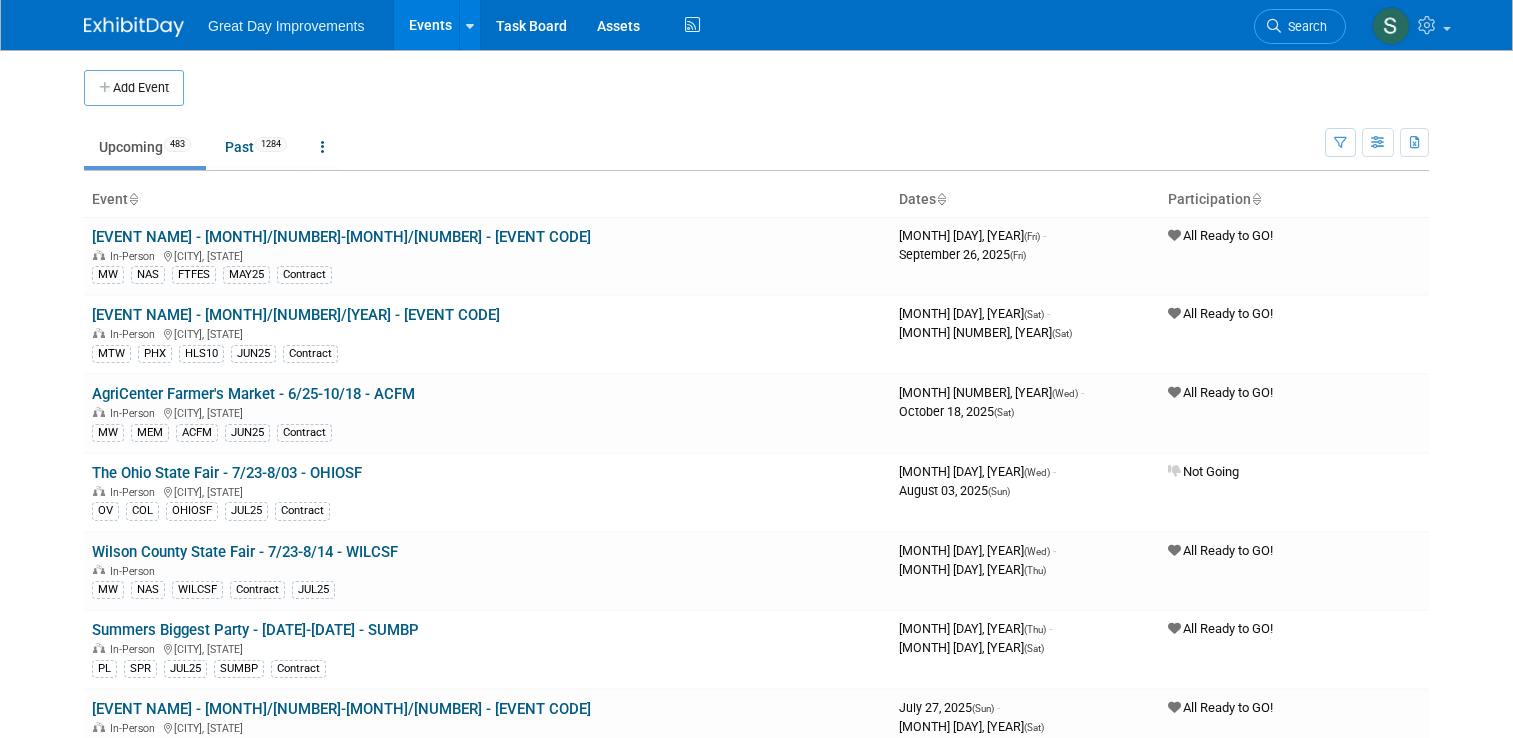 scroll, scrollTop: 0, scrollLeft: 0, axis: both 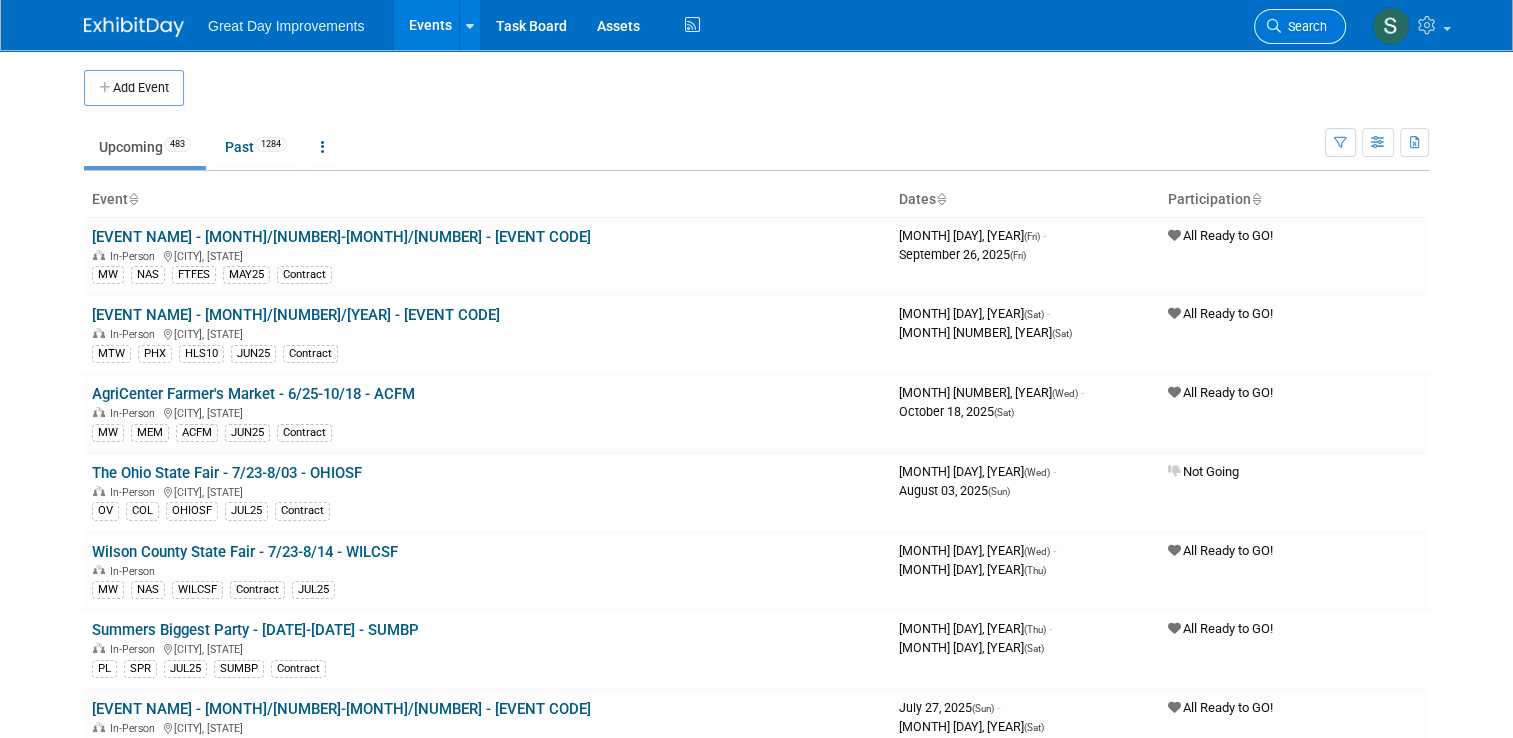click on "Search" at bounding box center (1304, 26) 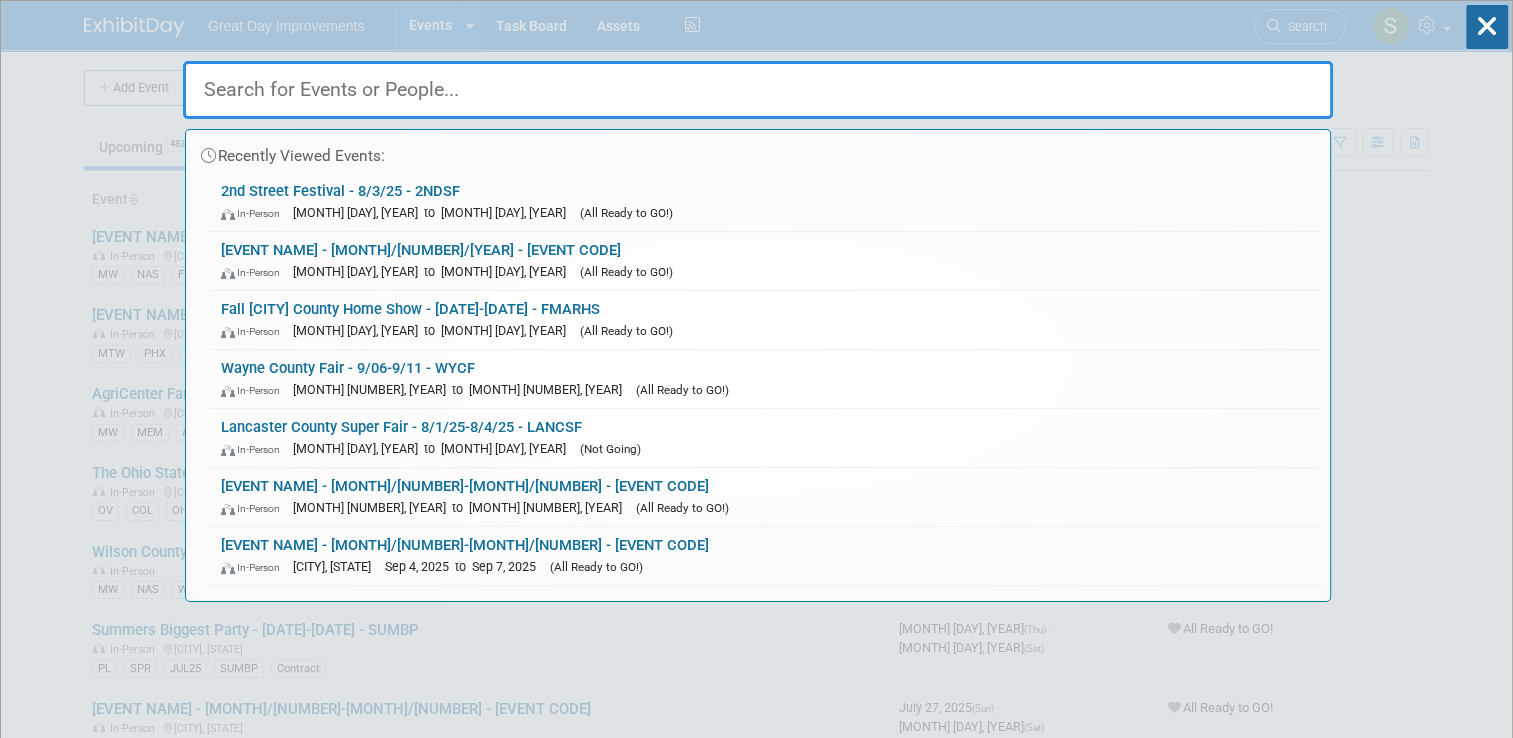 paste on "Dragon Boat Festival" 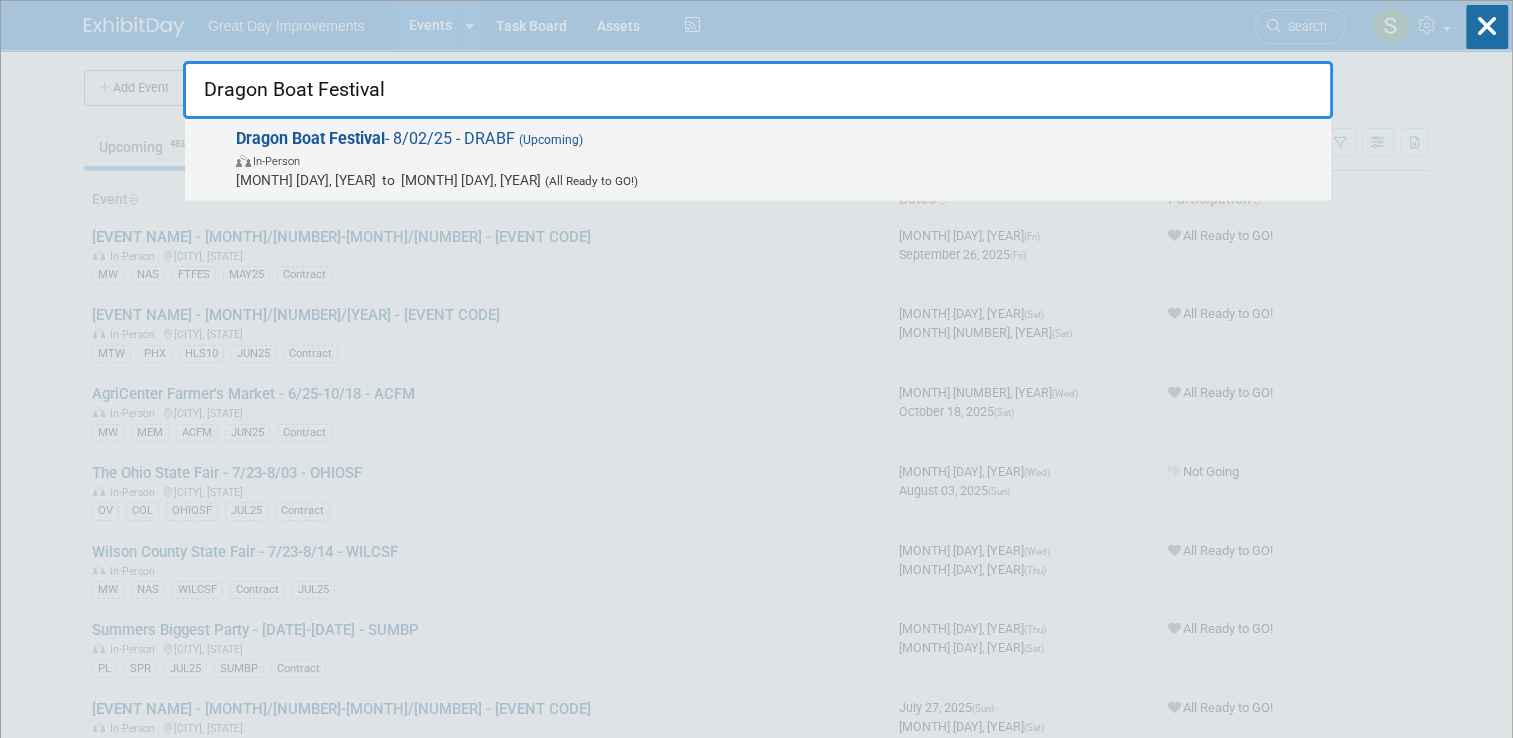 type on "Dragon Boat Festival" 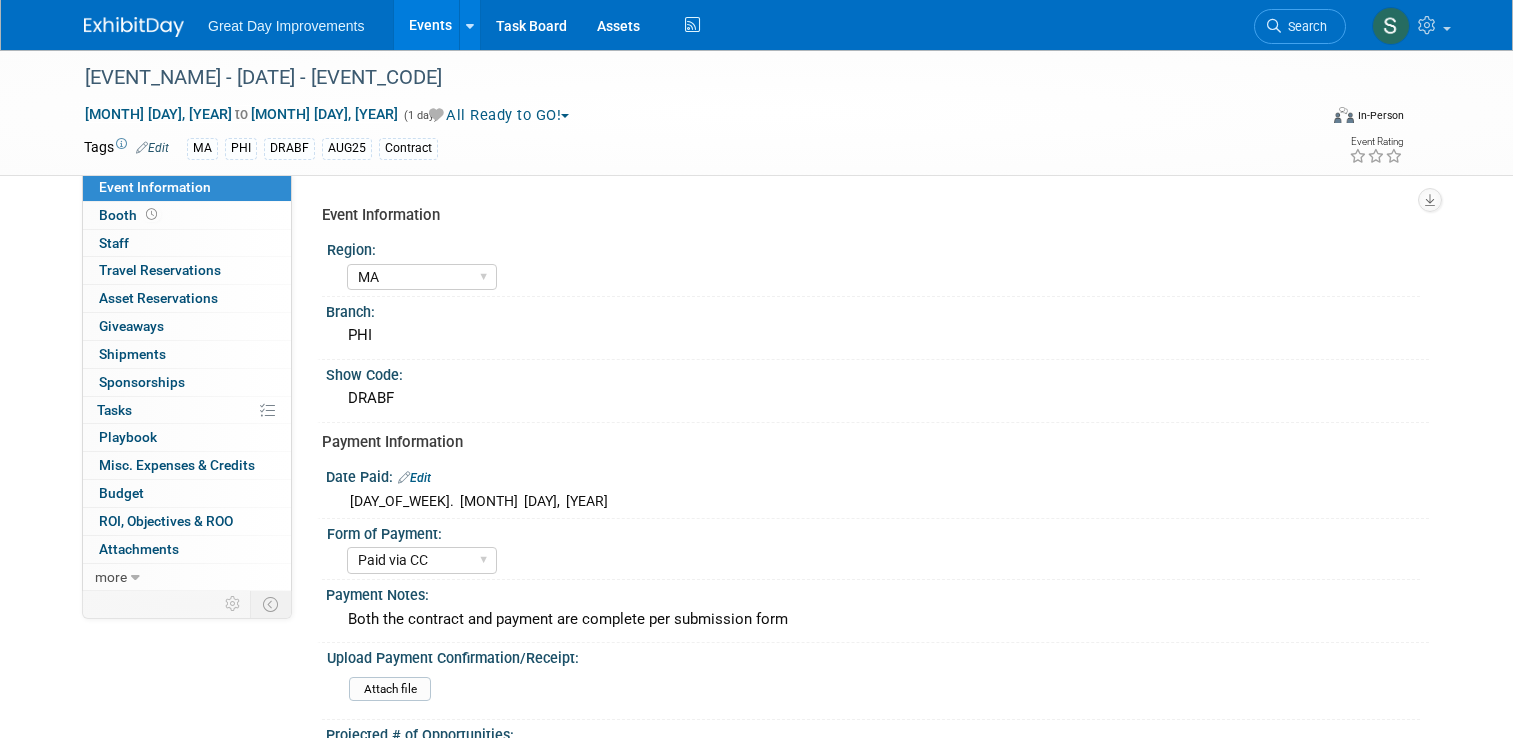 select on "MA" 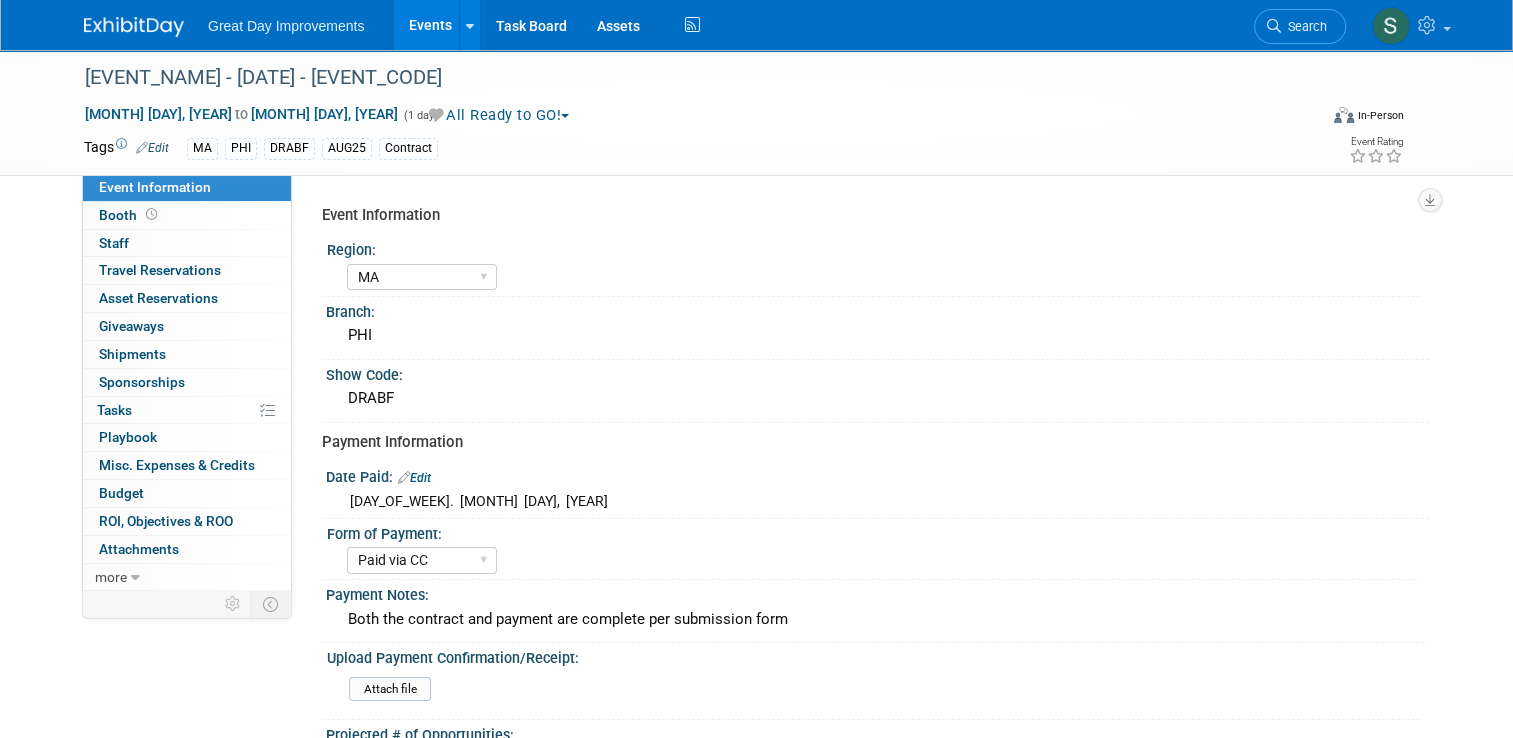 scroll, scrollTop: 0, scrollLeft: 0, axis: both 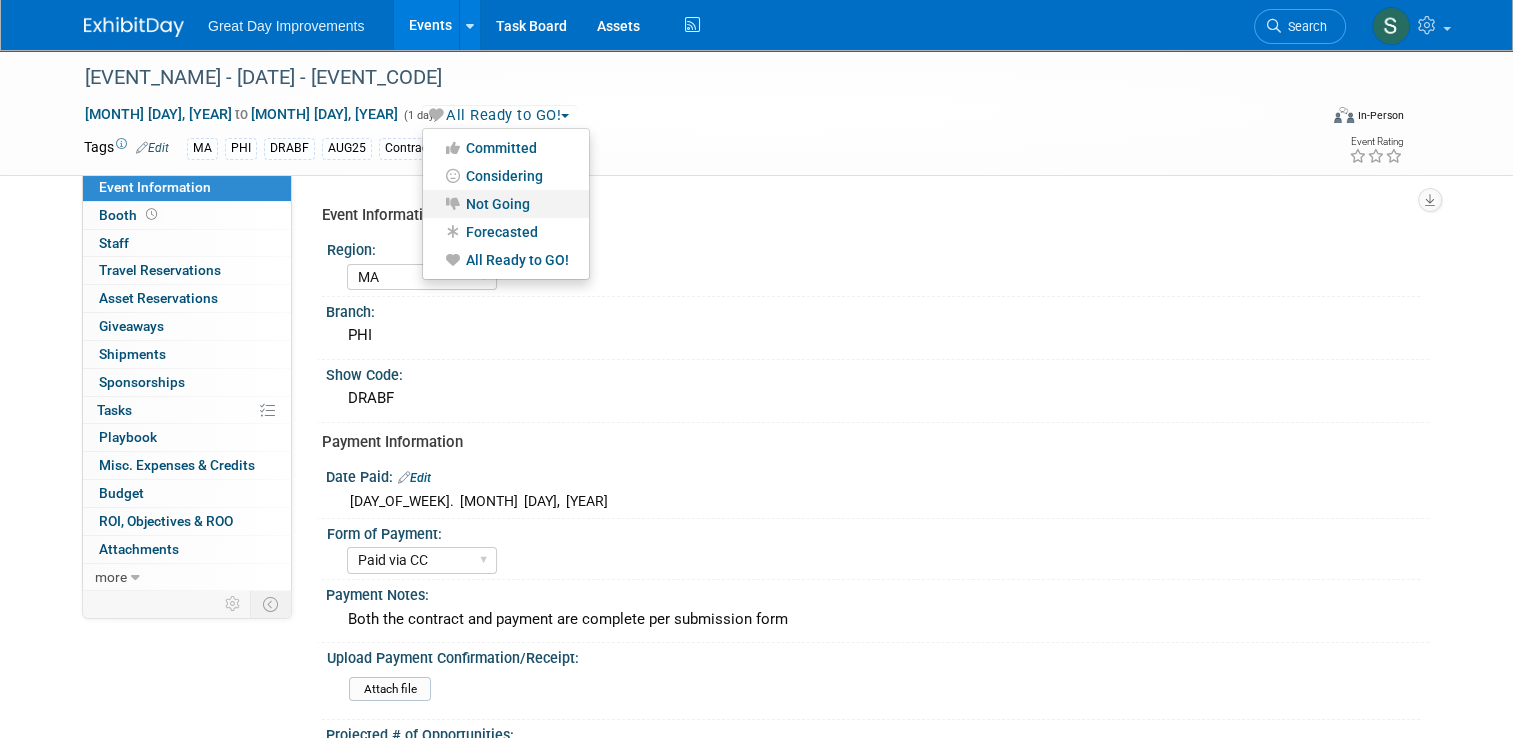 click on "Not Going" at bounding box center (506, 204) 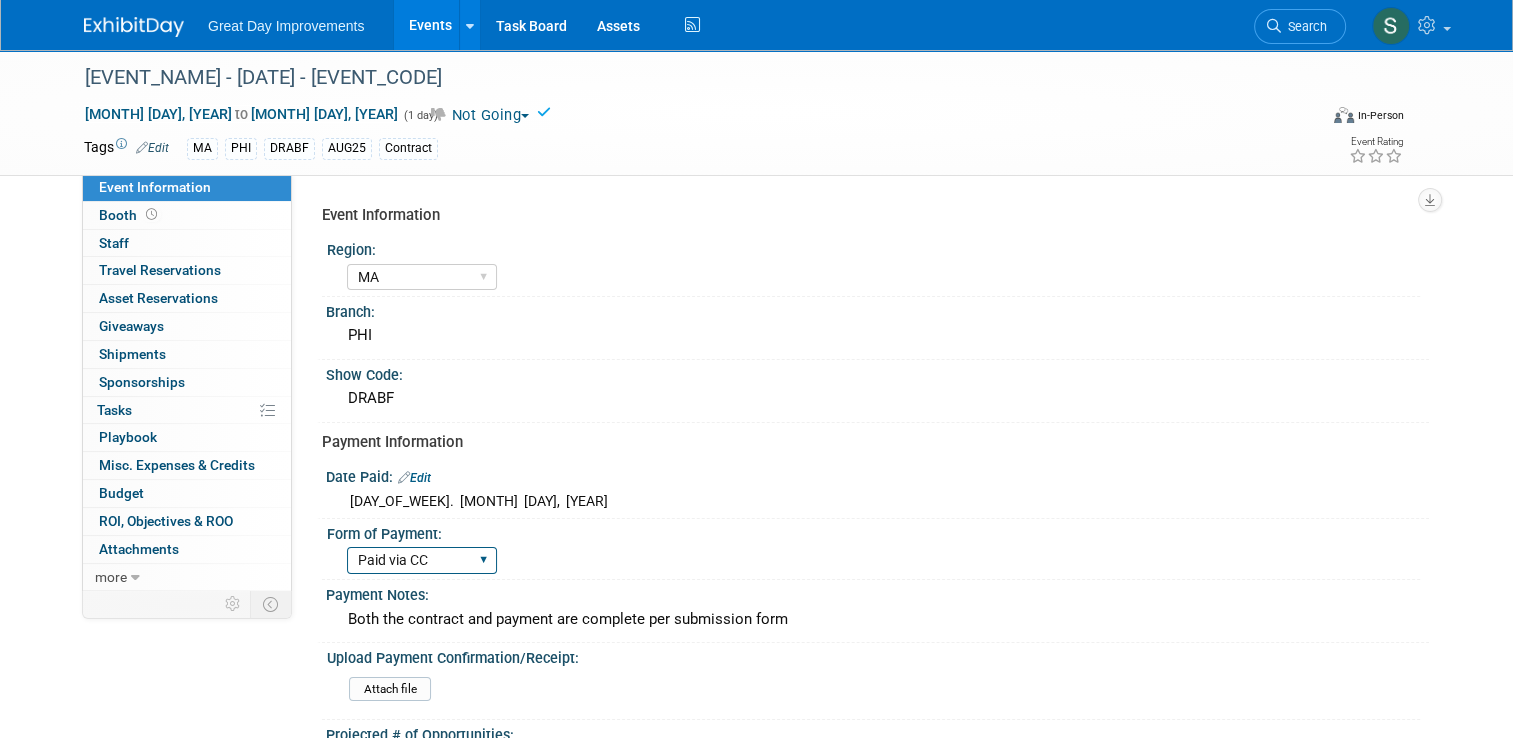click on "Paid via CC
Check Requested
Pay at the Gate
Other" at bounding box center [422, 560] 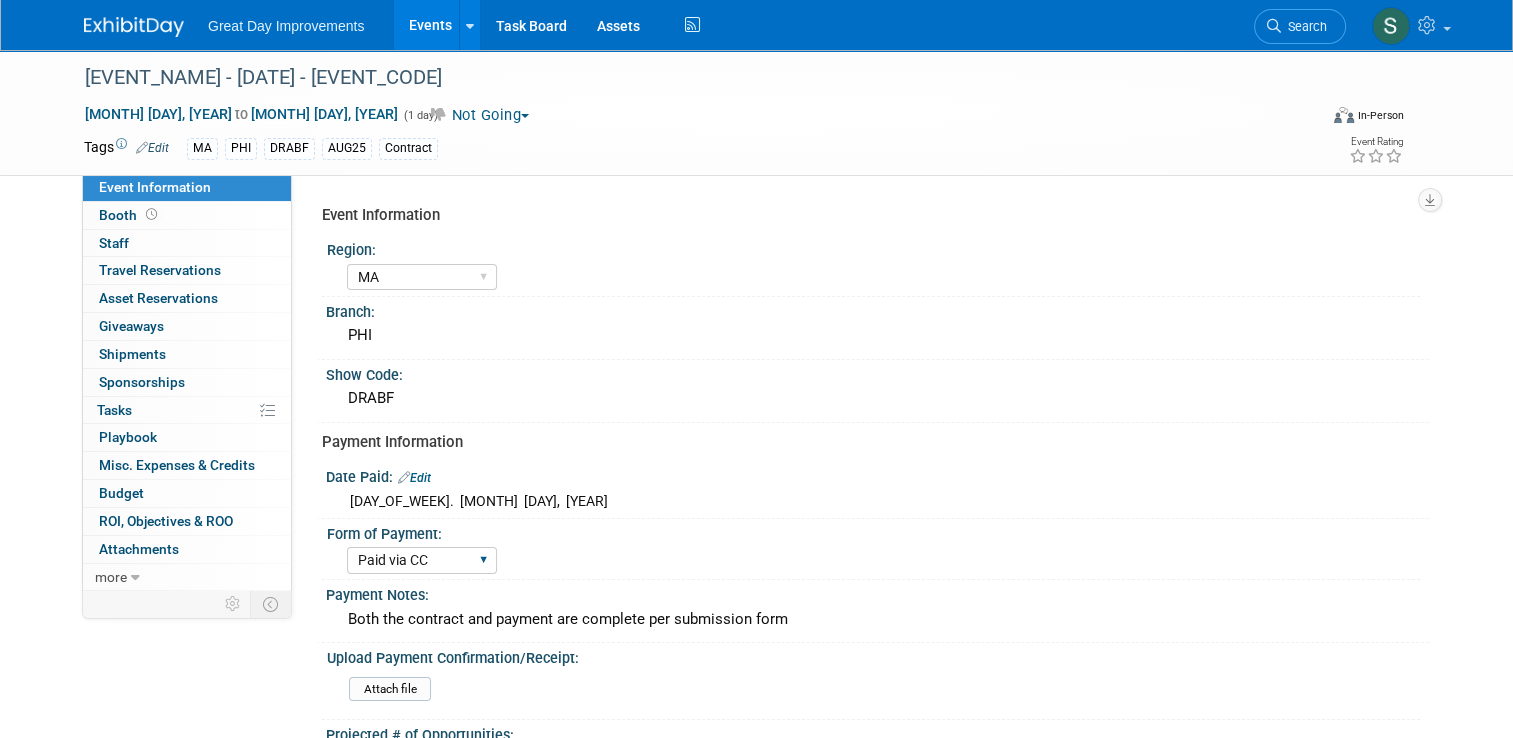 select on "Other" 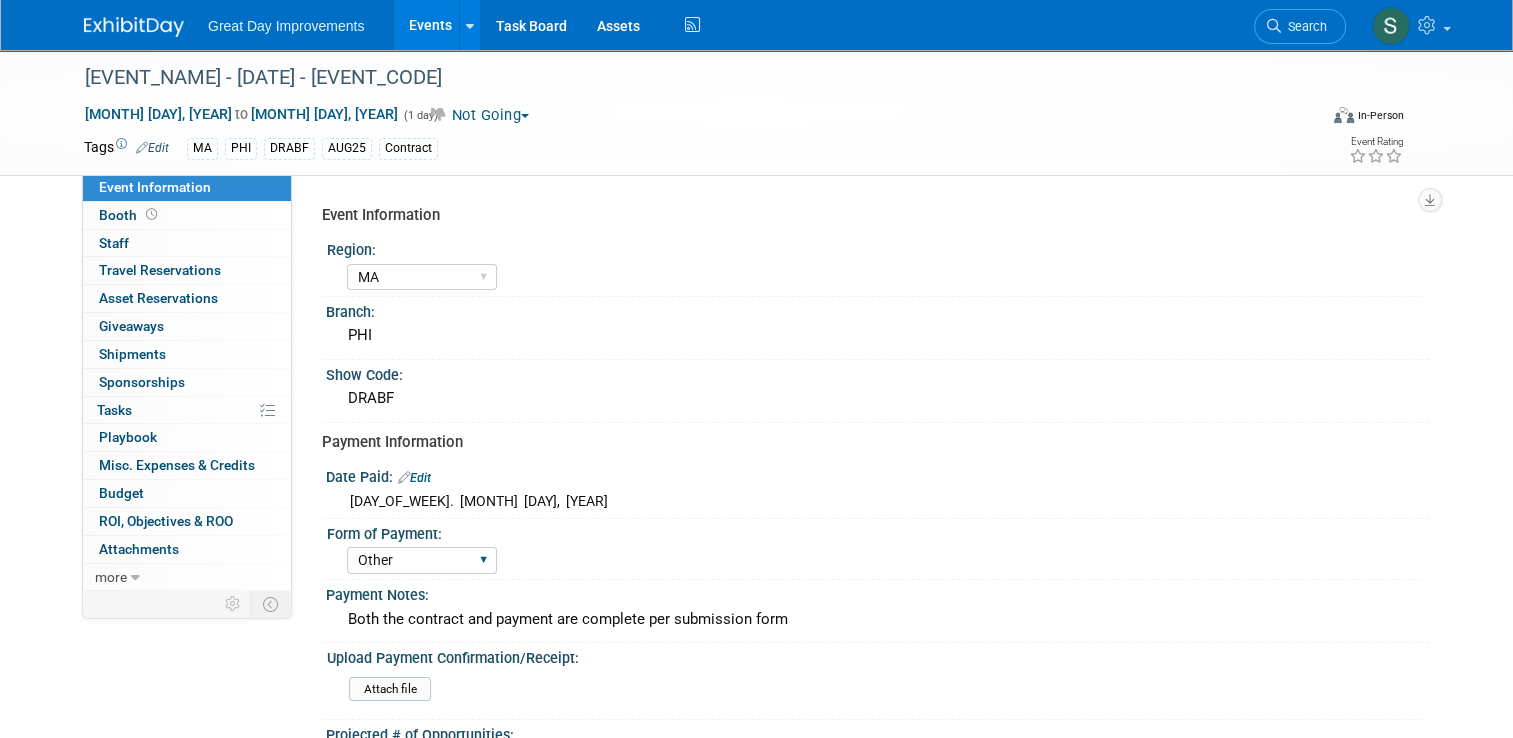 click on "Paid via CC
Check Requested
Pay at the Gate
Other" at bounding box center [422, 560] 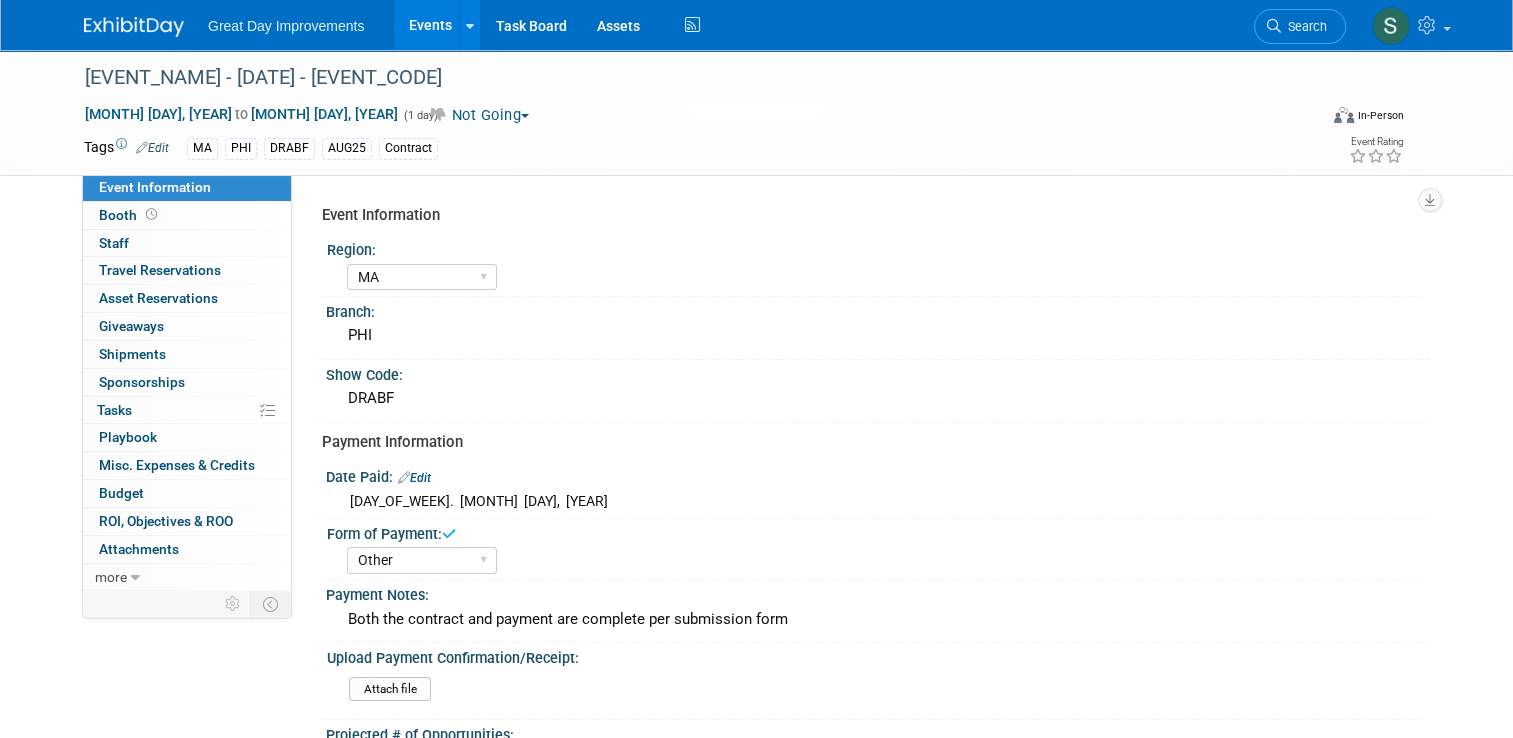click at bounding box center (134, 27) 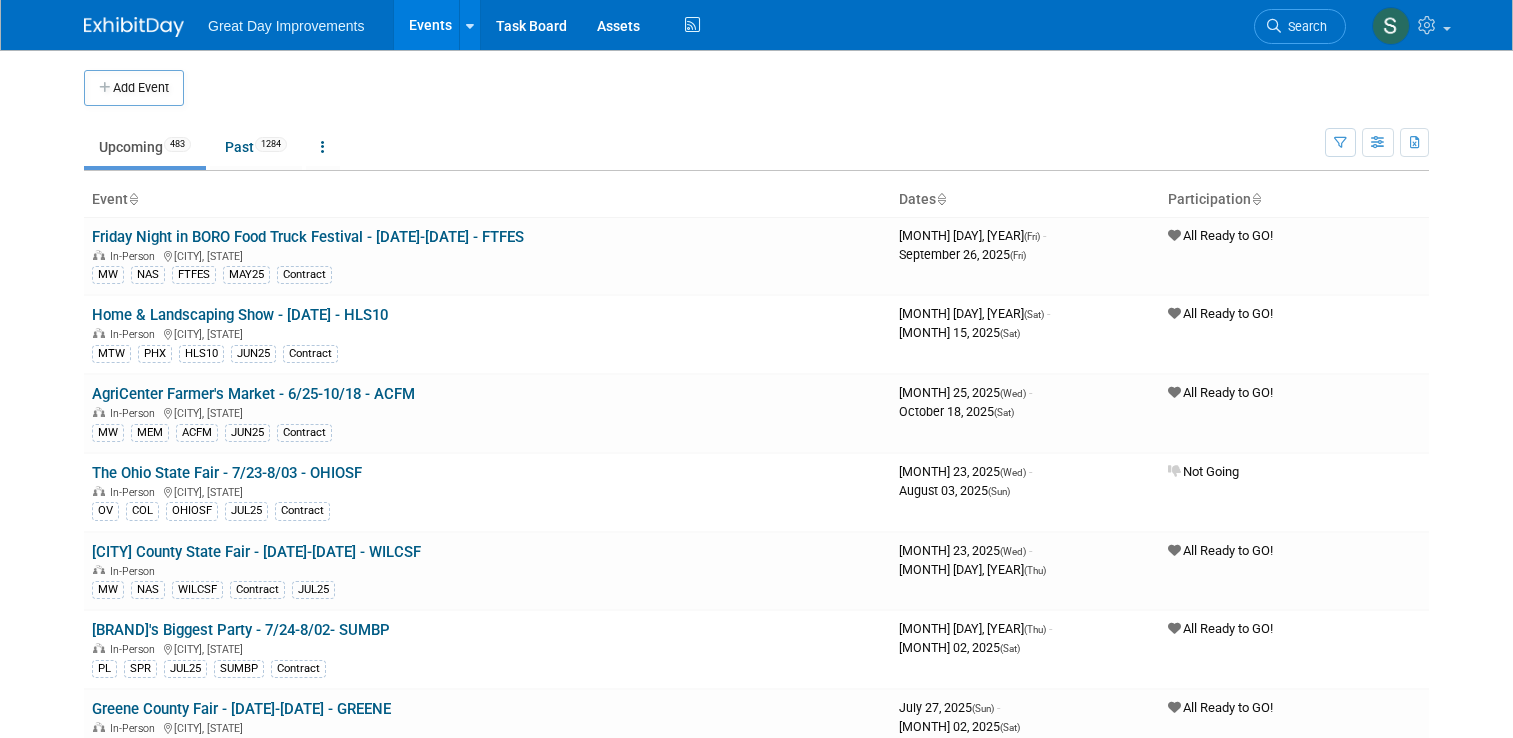 scroll, scrollTop: 0, scrollLeft: 0, axis: both 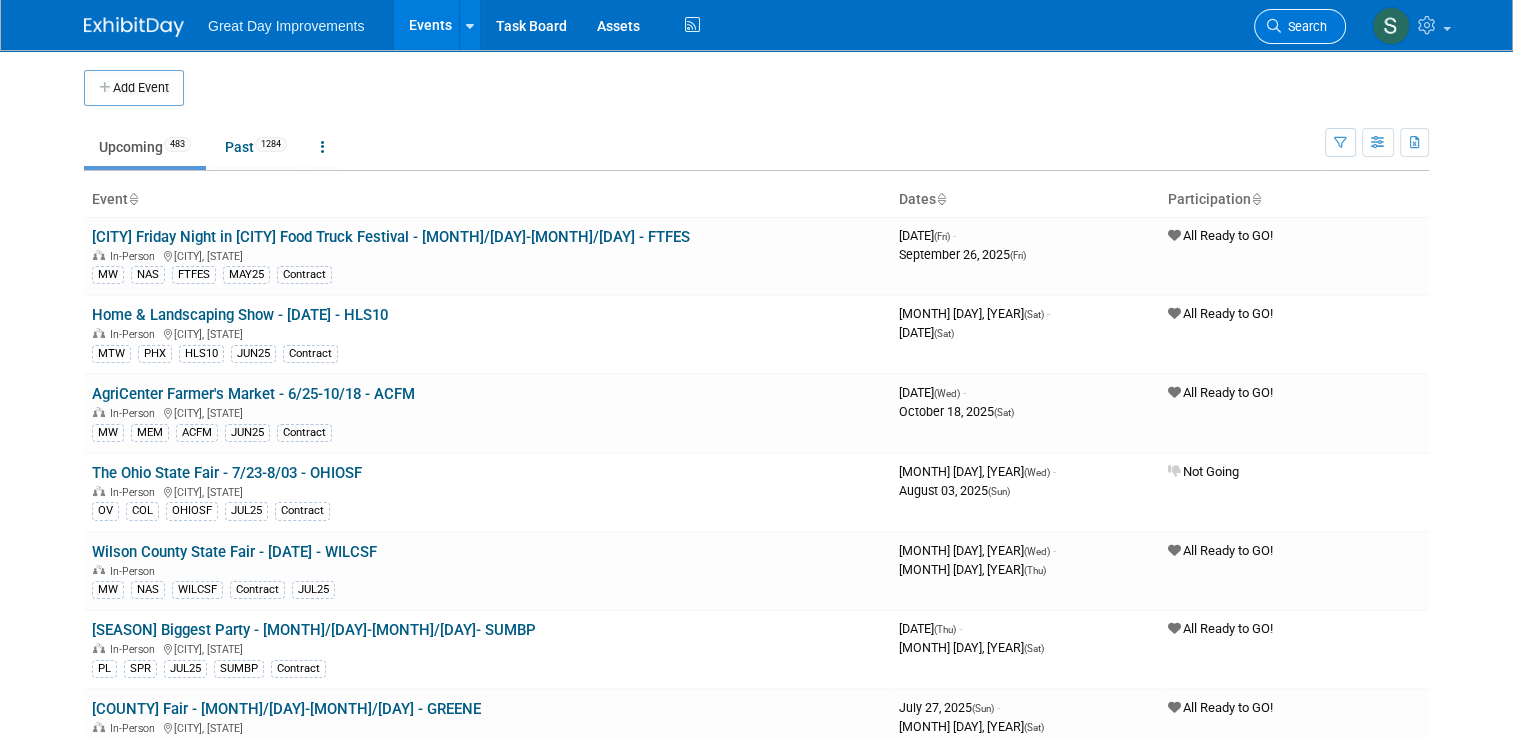 click on "Search" at bounding box center (1300, 26) 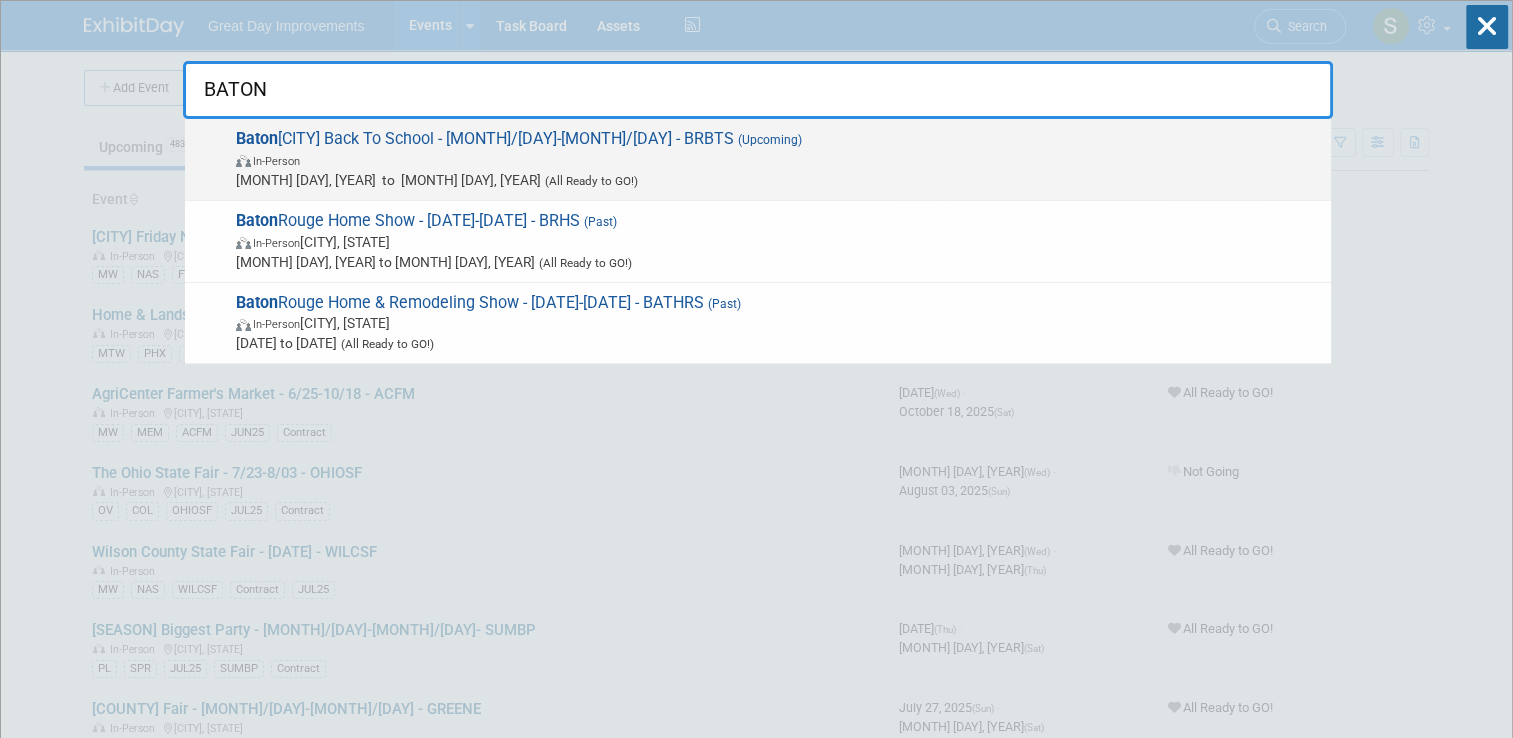 type on "BATON" 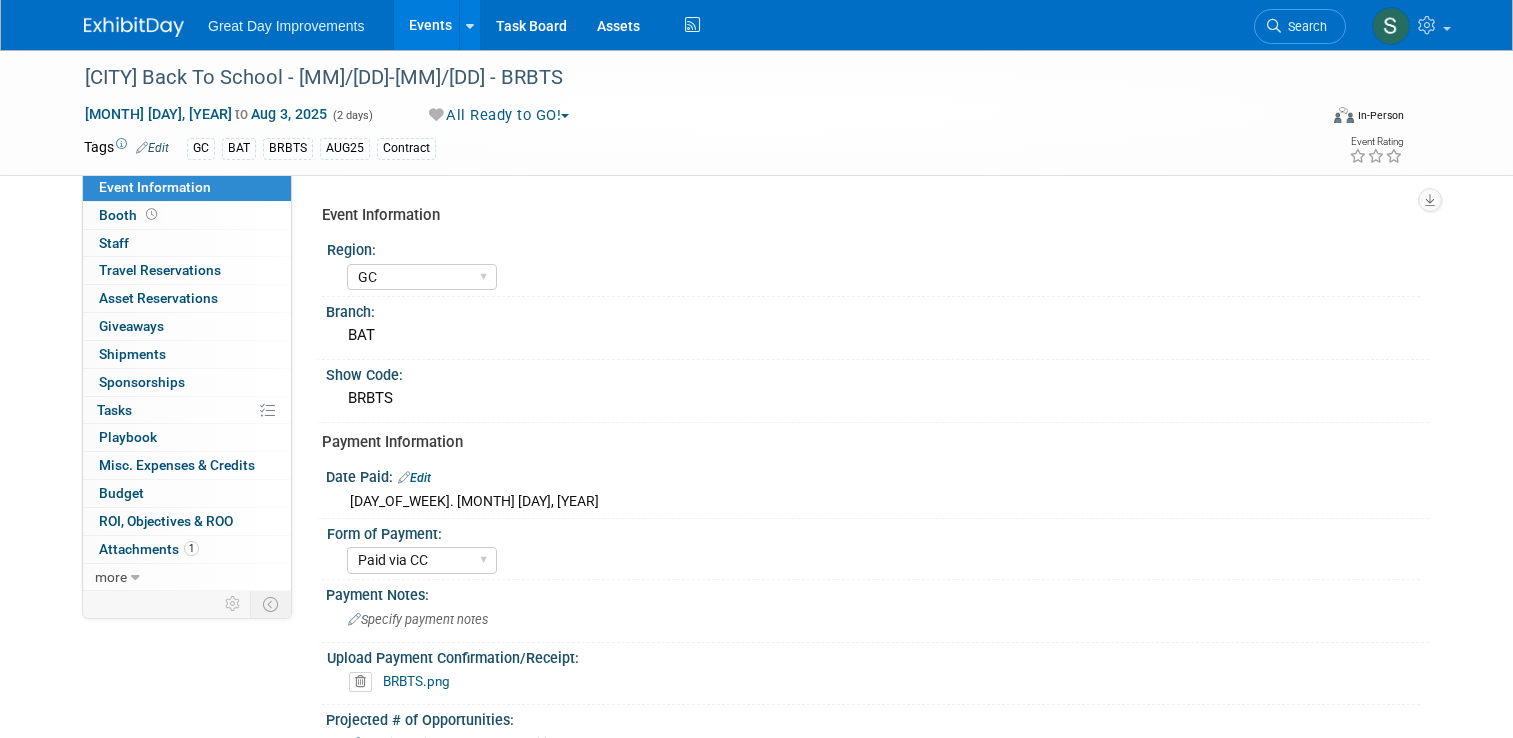 select on "GC" 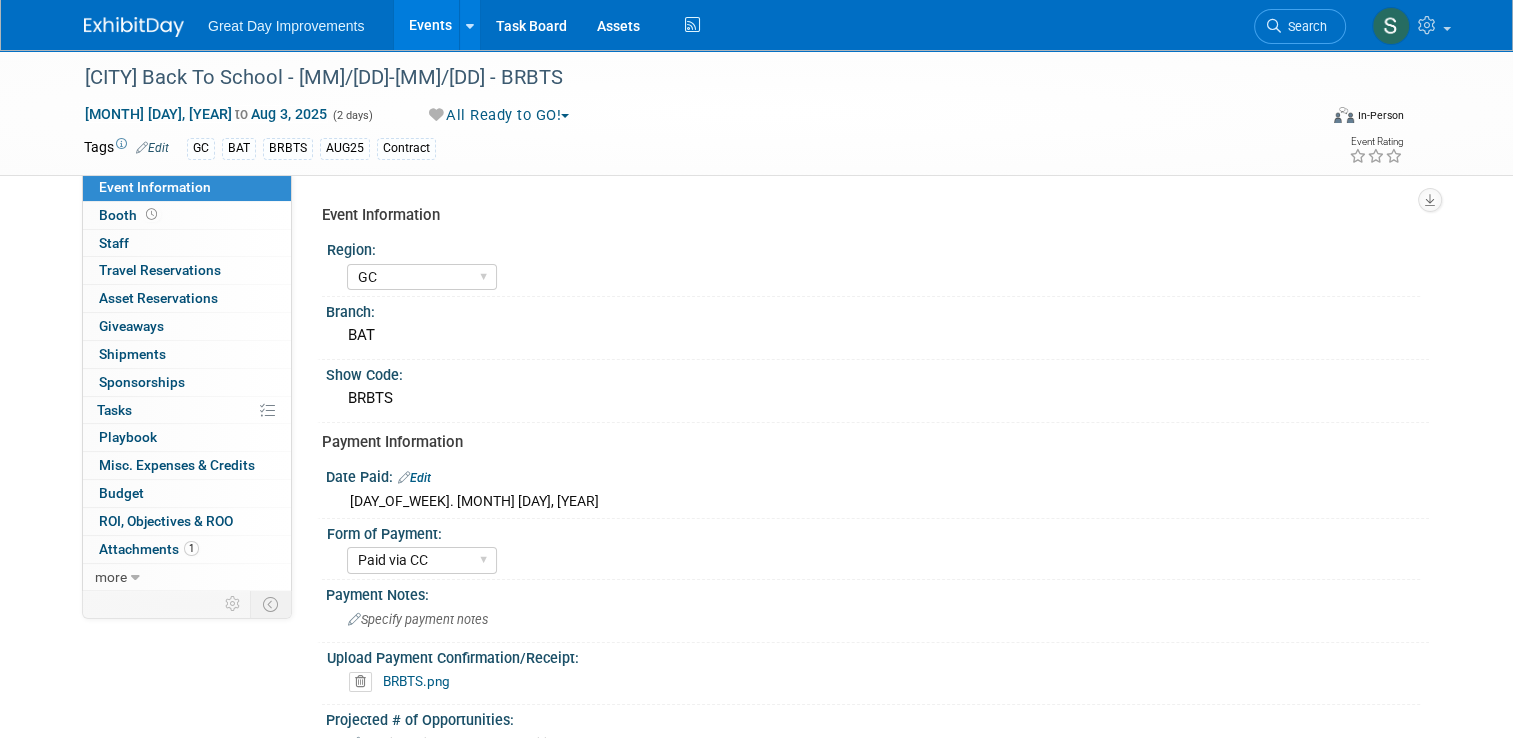 scroll, scrollTop: 0, scrollLeft: 0, axis: both 